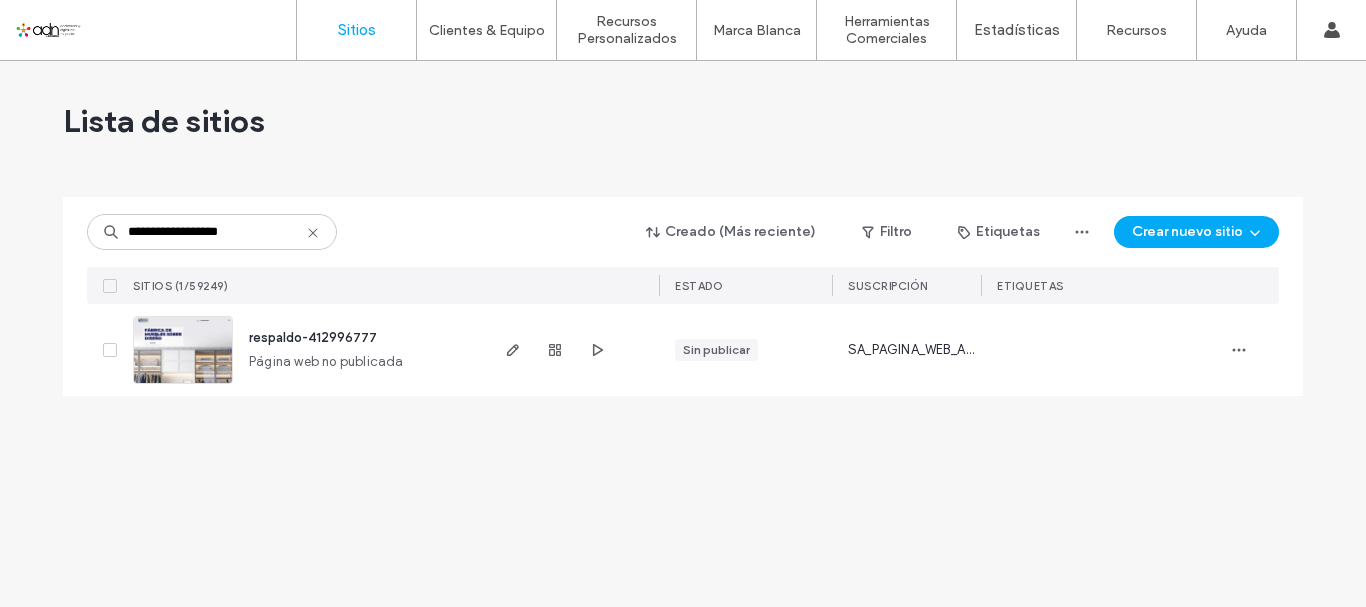 click 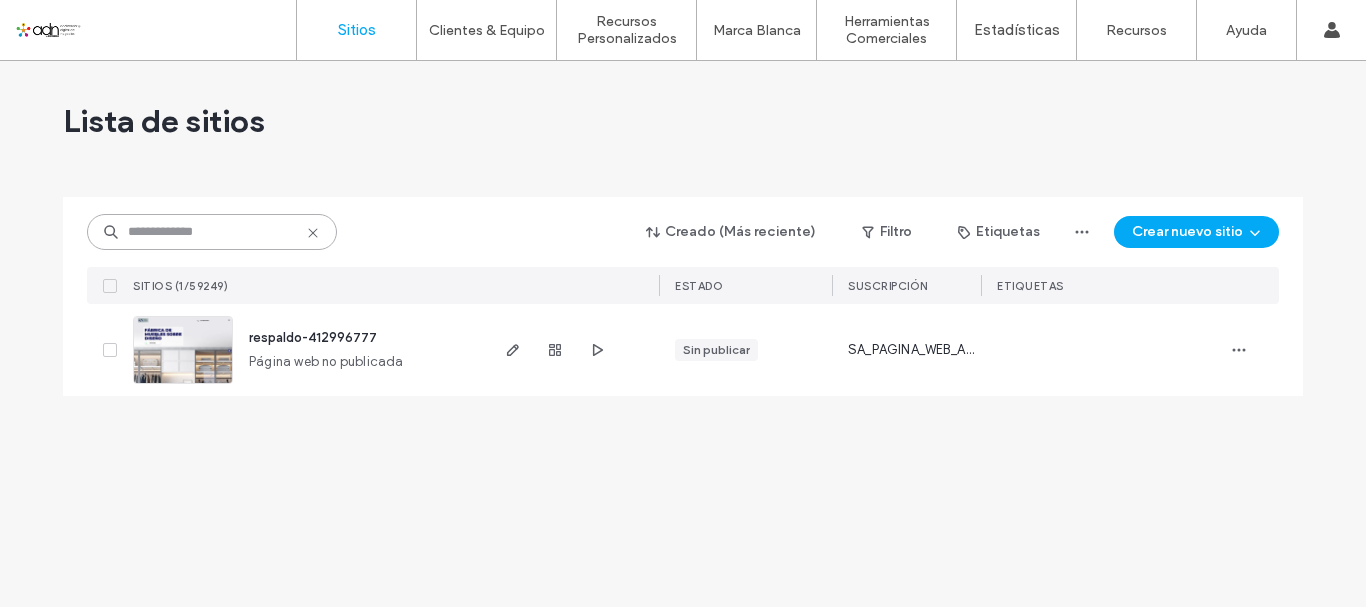 scroll, scrollTop: 0, scrollLeft: 0, axis: both 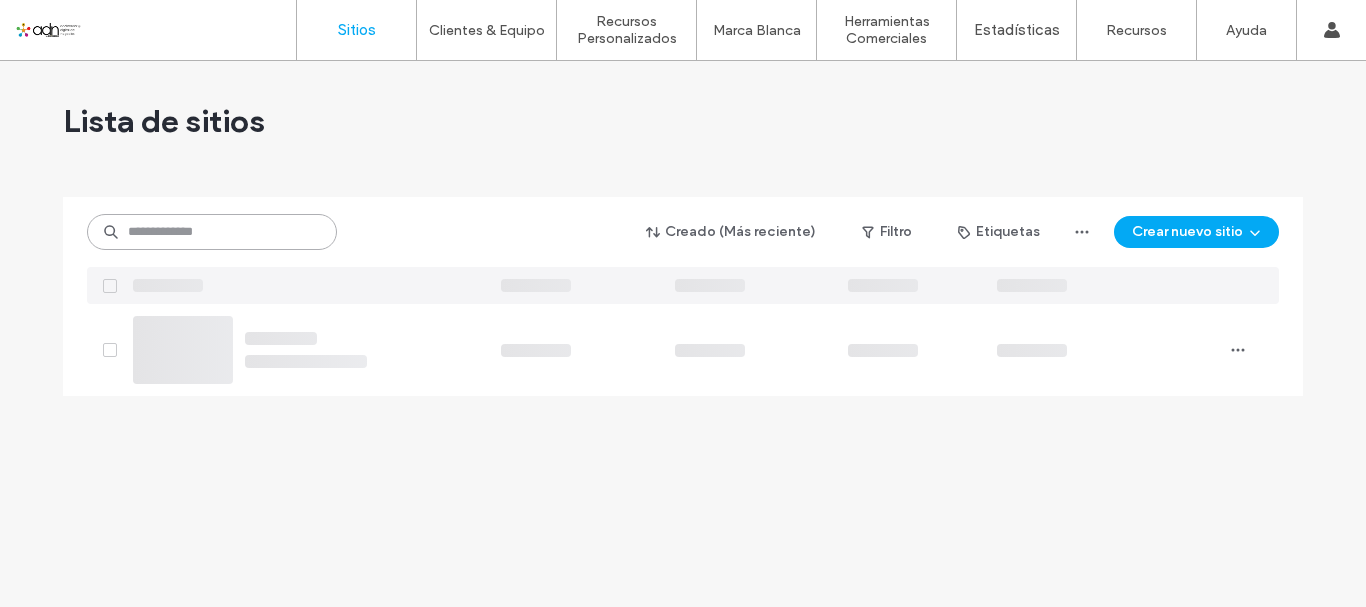 click at bounding box center [212, 232] 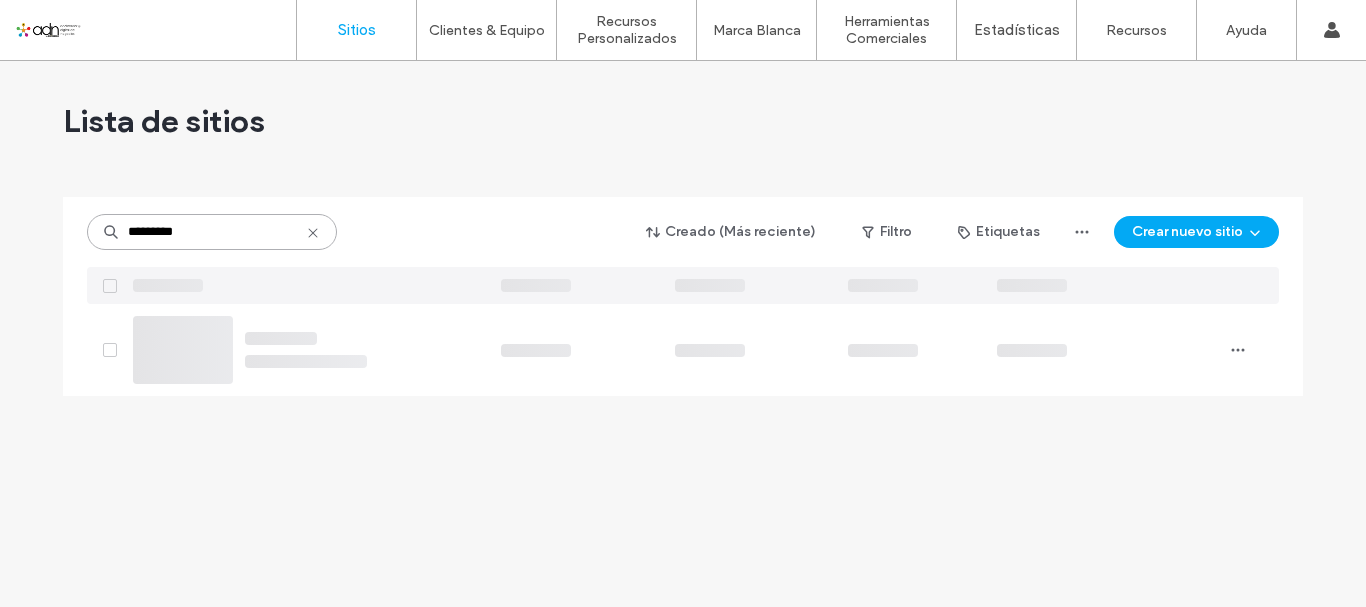 type on "*********" 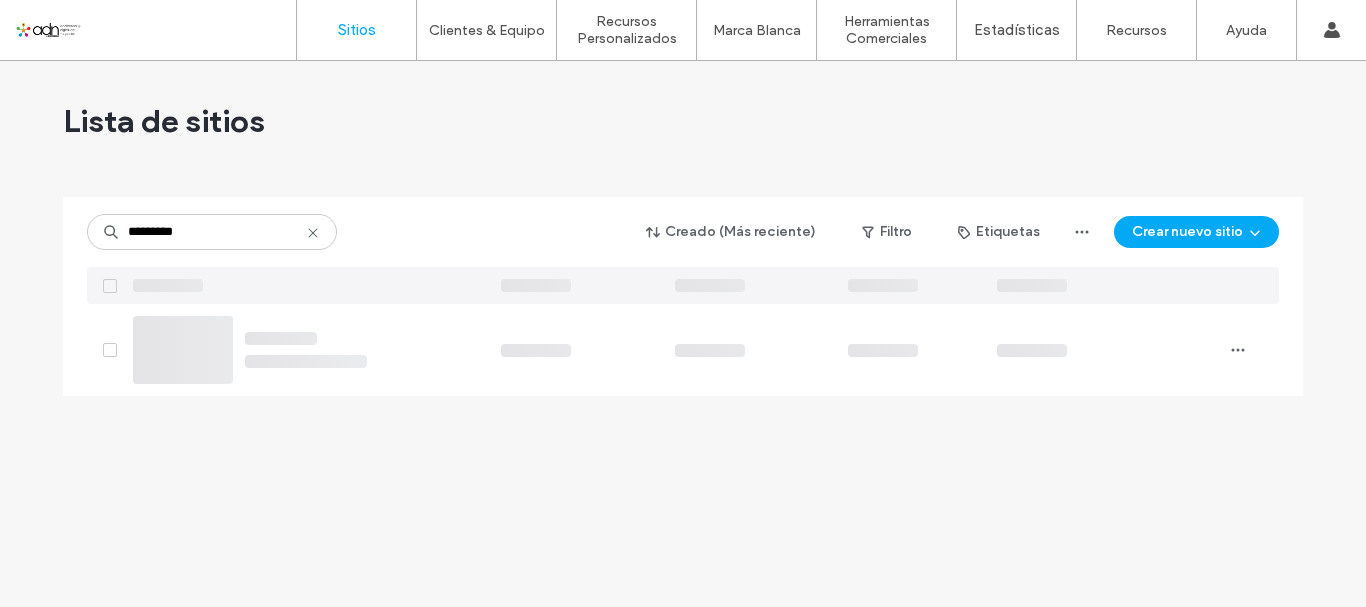 click 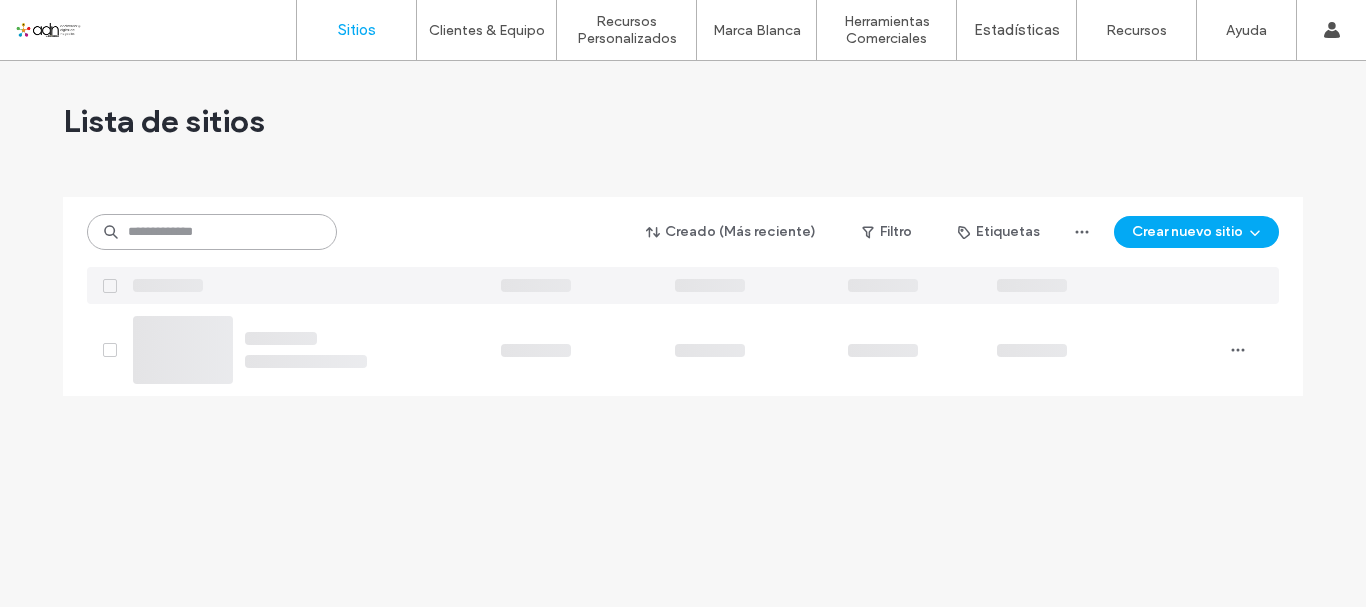click at bounding box center (212, 232) 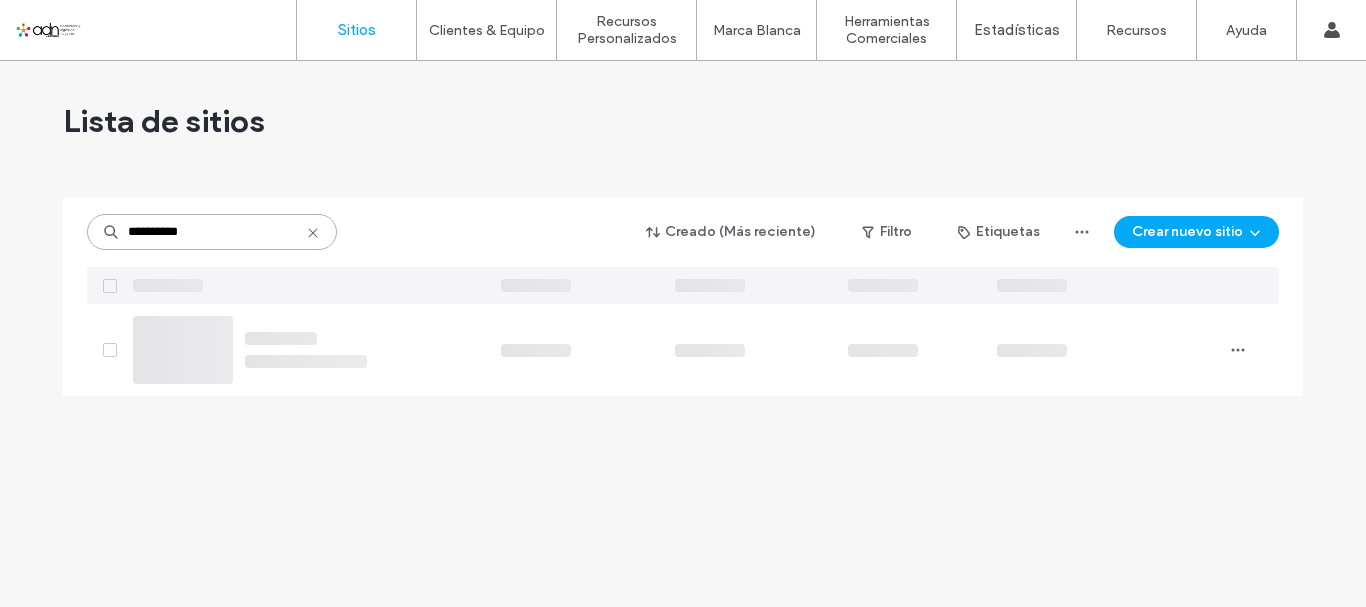 type on "*********" 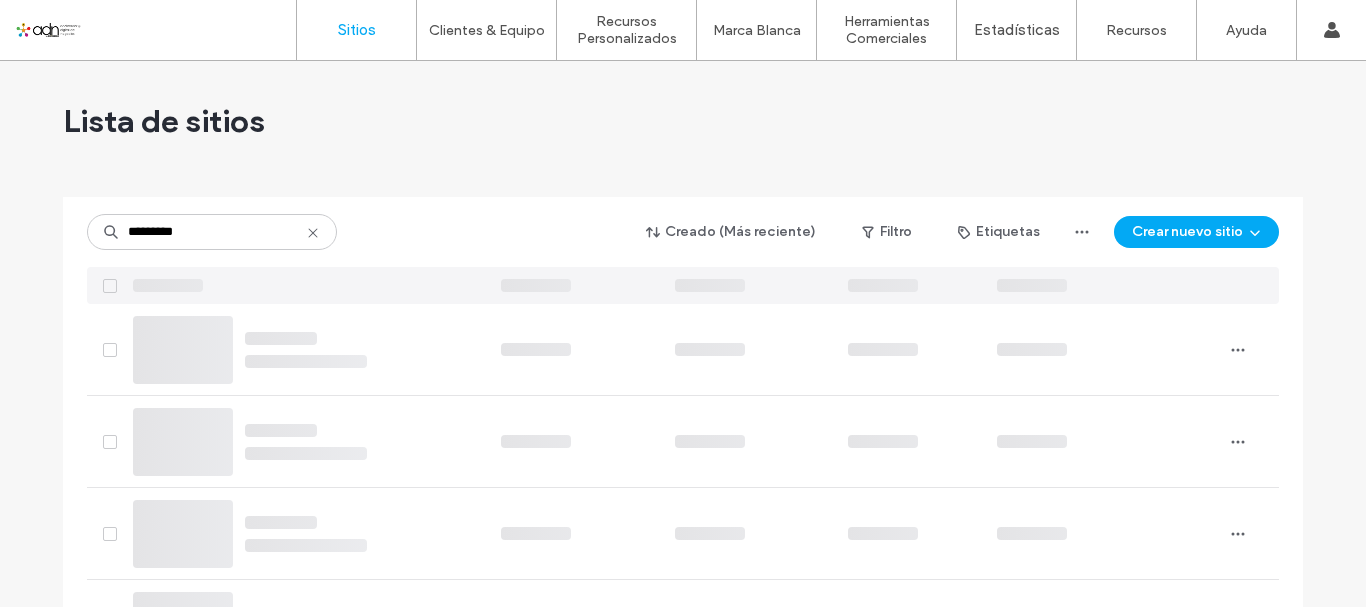 scroll, scrollTop: 0, scrollLeft: 0, axis: both 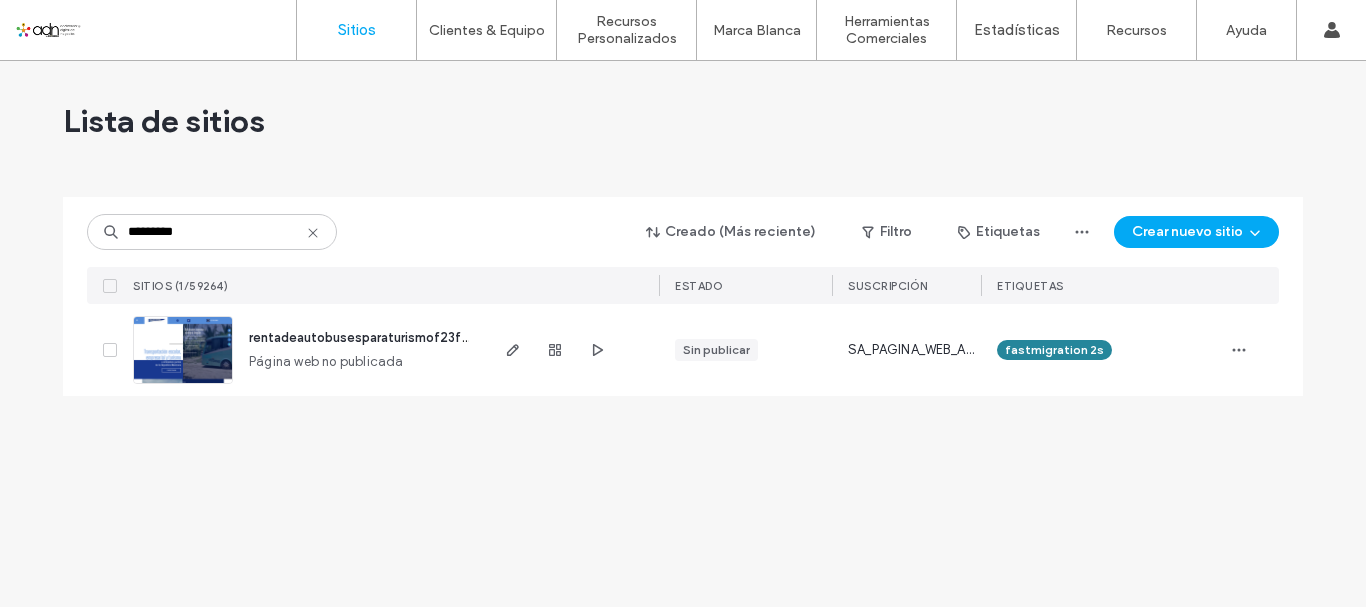 type on "*********" 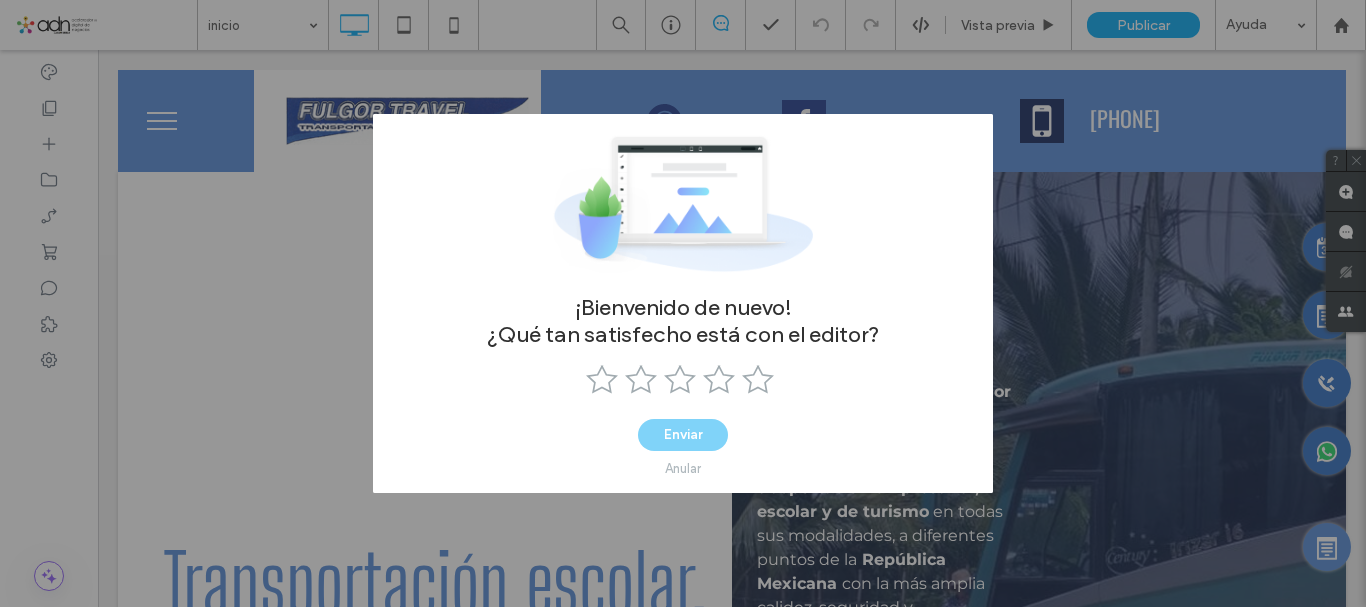 scroll, scrollTop: 0, scrollLeft: 0, axis: both 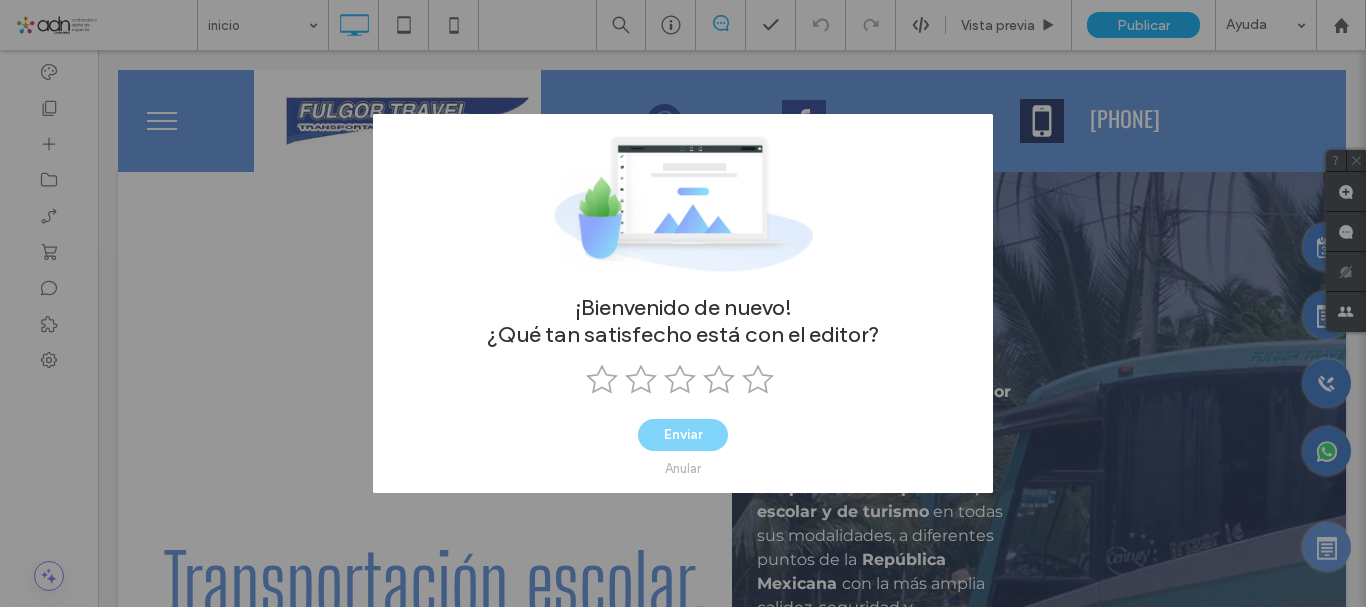 click on "¡Bienvenido de nuevo! ¿Qué tan satisfecho está con el editor? Enviar Anular" at bounding box center (683, 303) 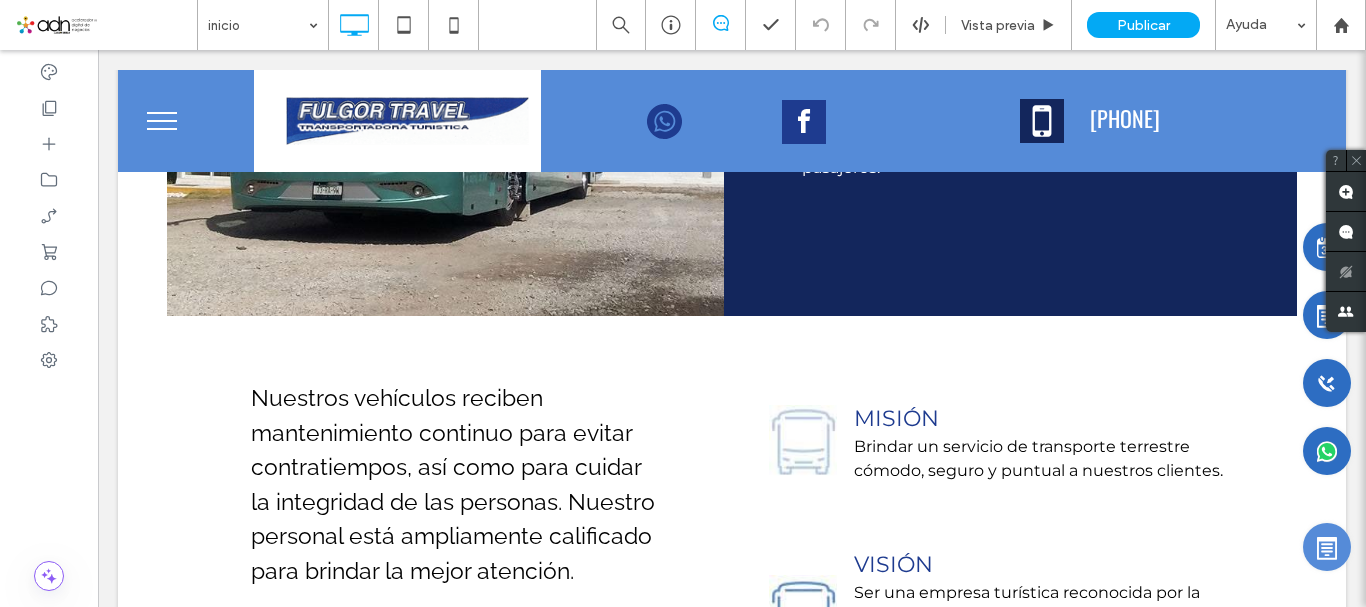 scroll, scrollTop: 0, scrollLeft: 0, axis: both 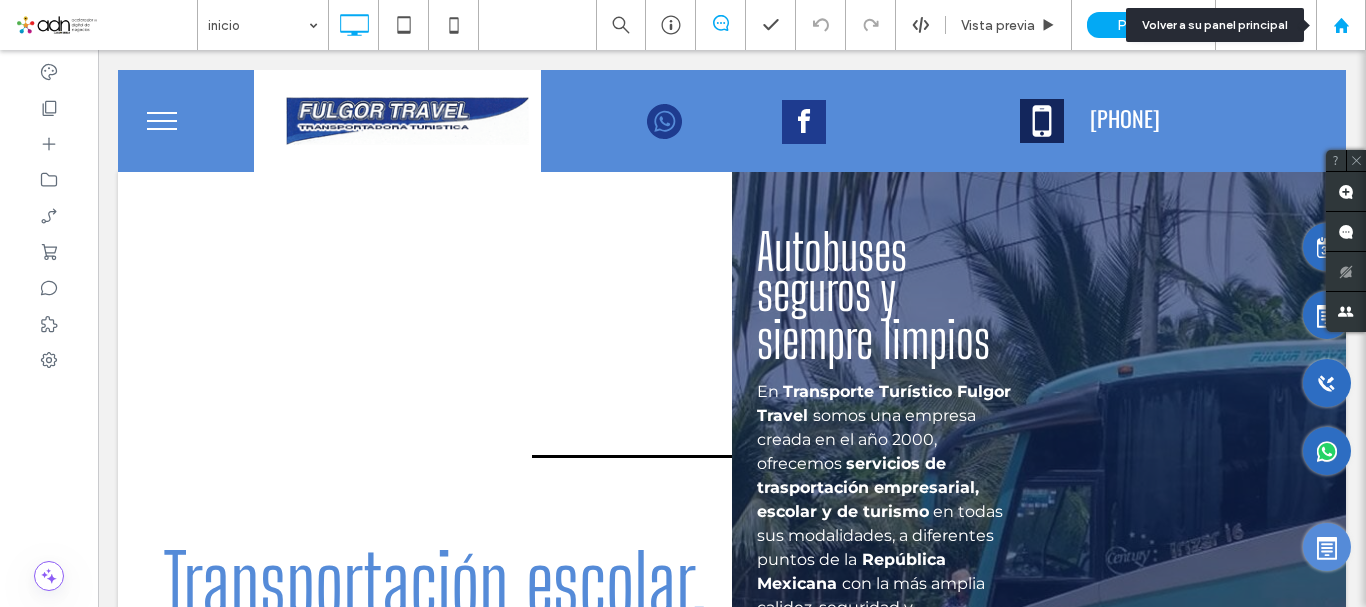 click 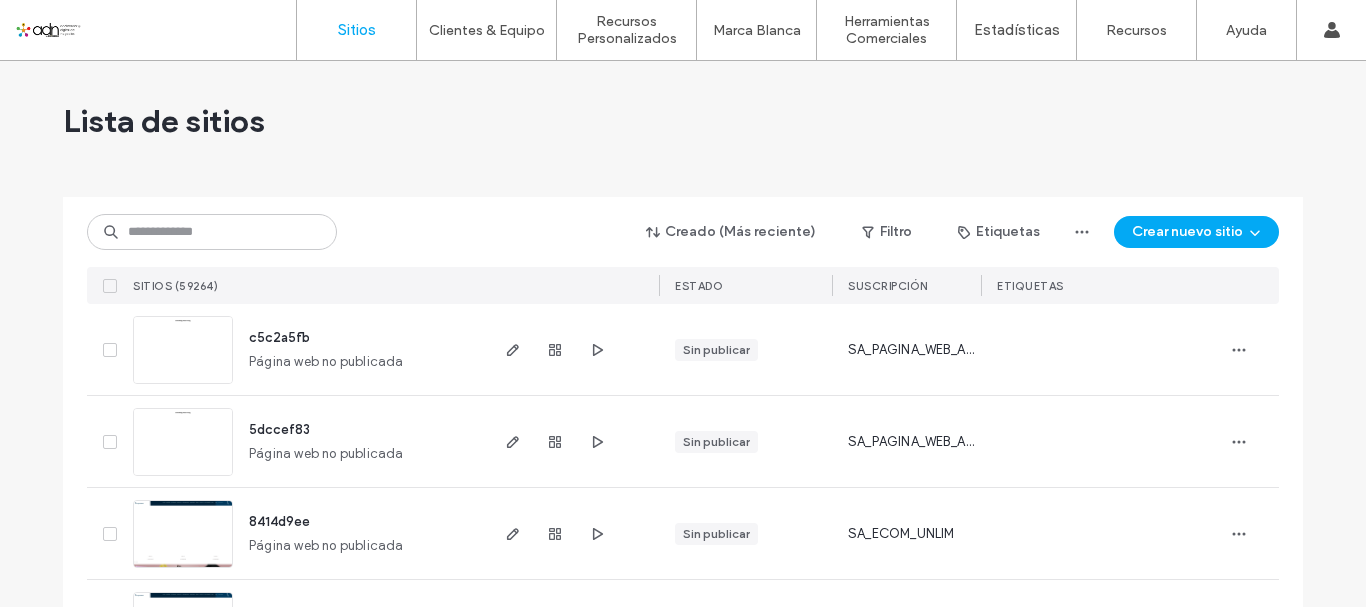 scroll, scrollTop: 0, scrollLeft: 0, axis: both 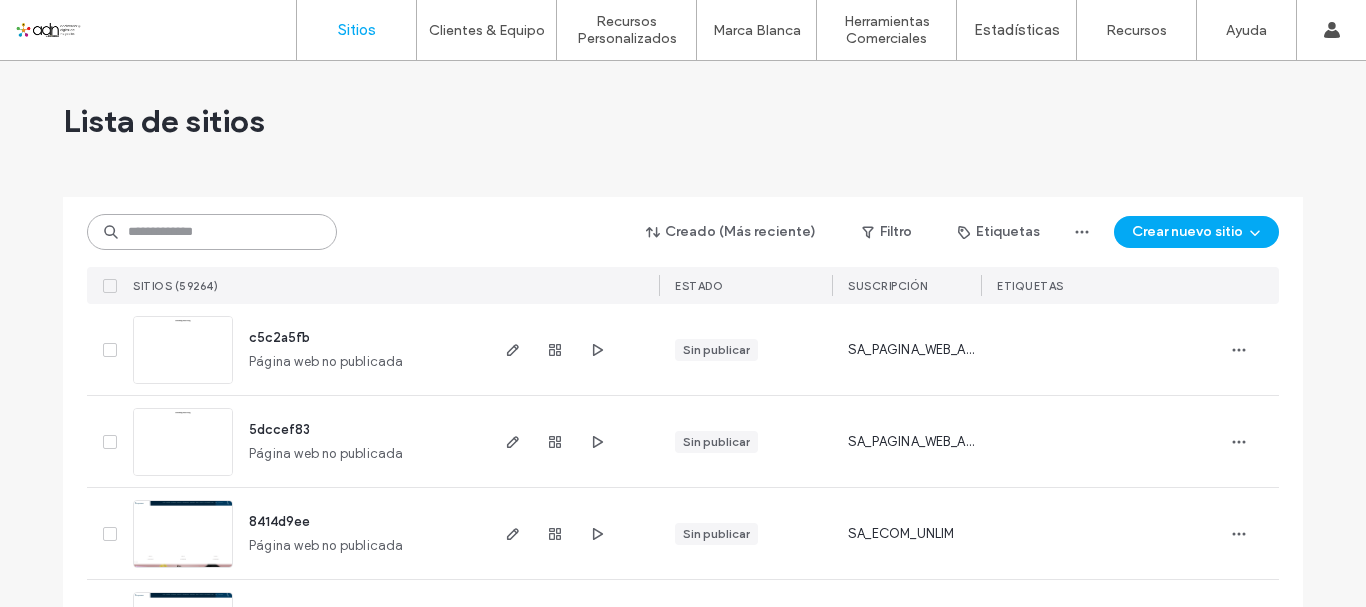click at bounding box center [212, 232] 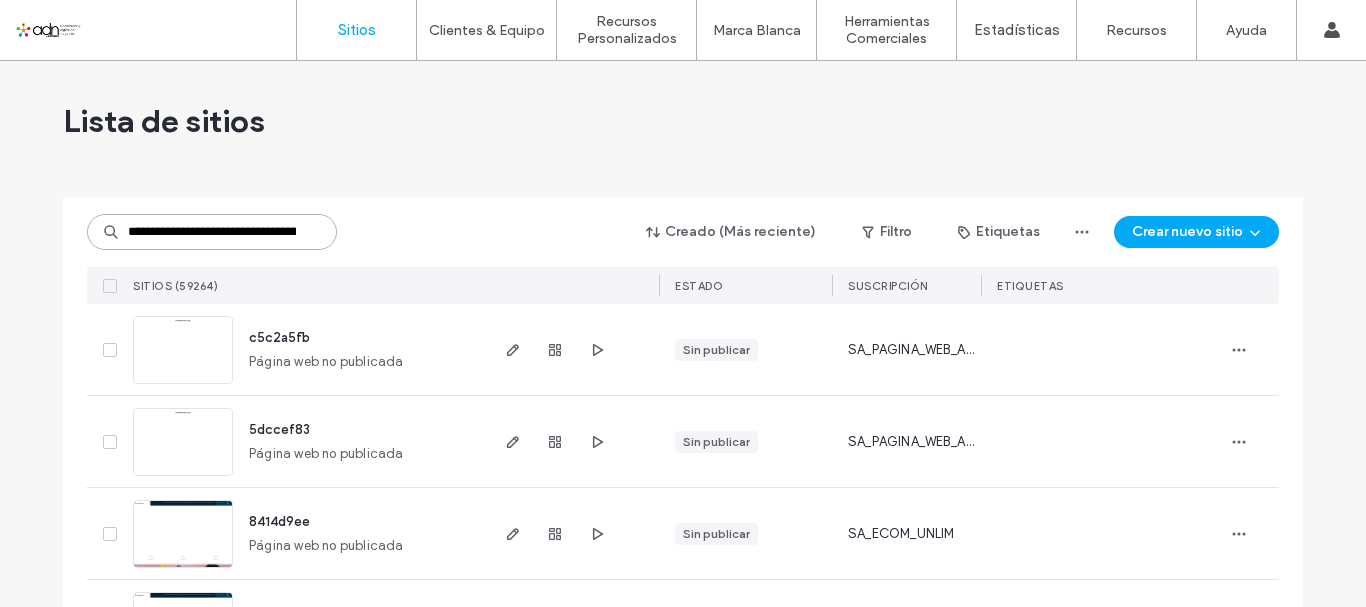 scroll, scrollTop: 0, scrollLeft: 84, axis: horizontal 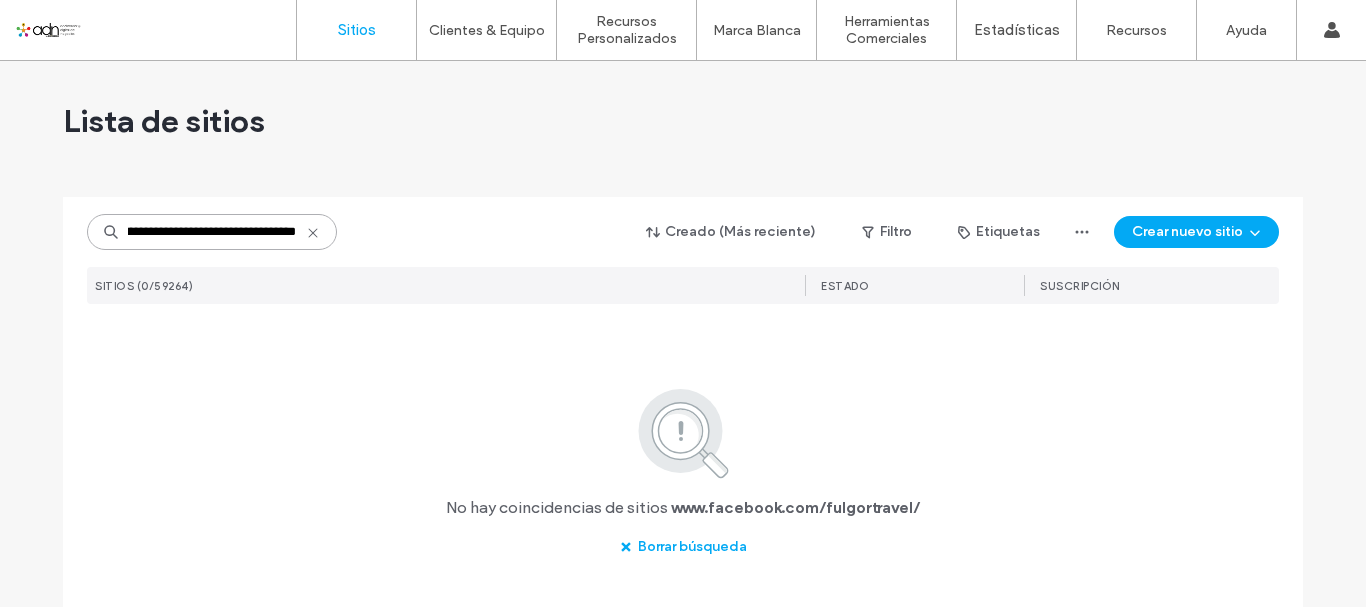 type on "**********" 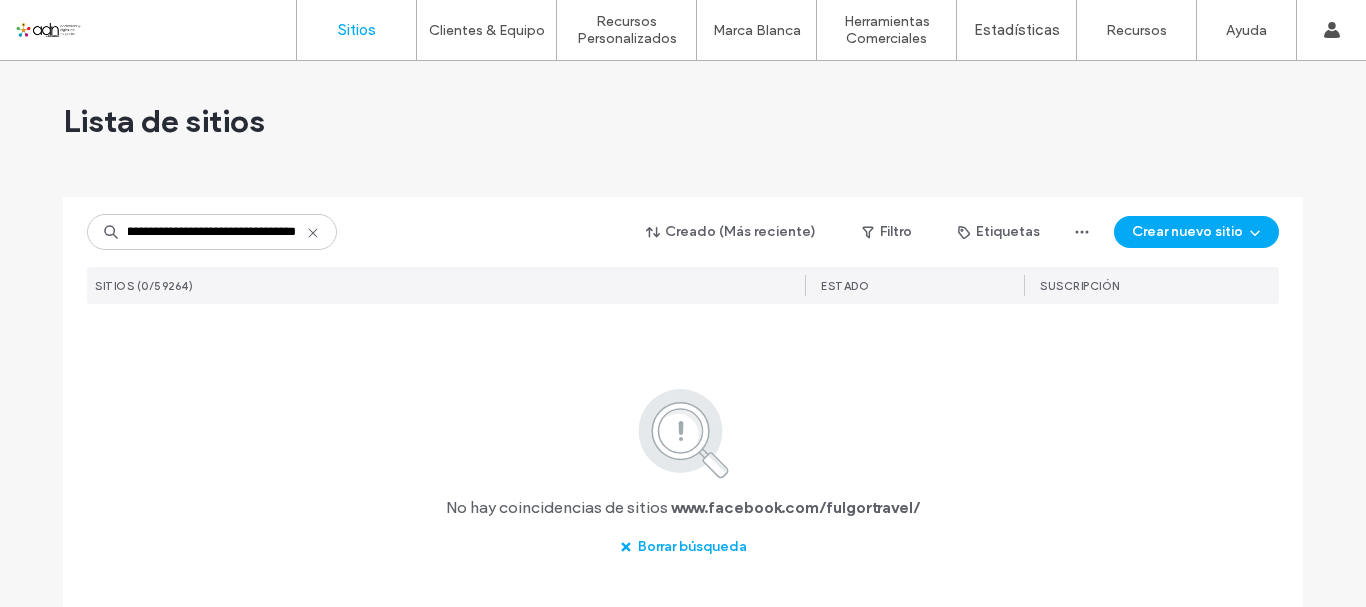 click 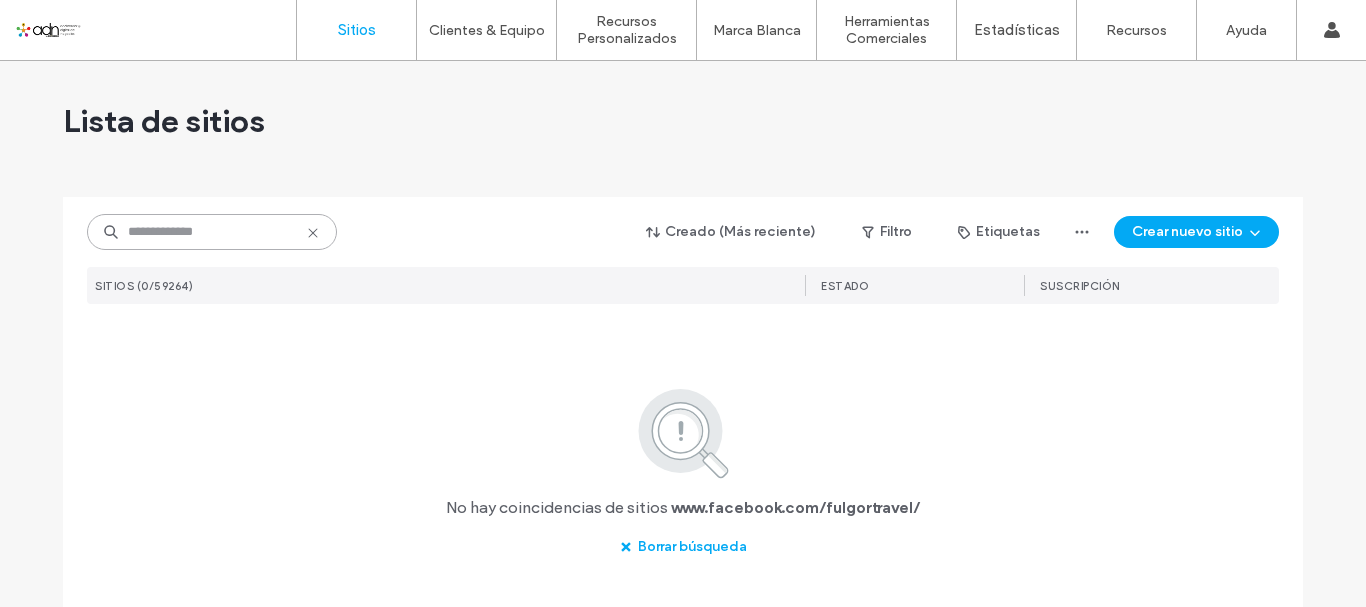 scroll, scrollTop: 0, scrollLeft: 0, axis: both 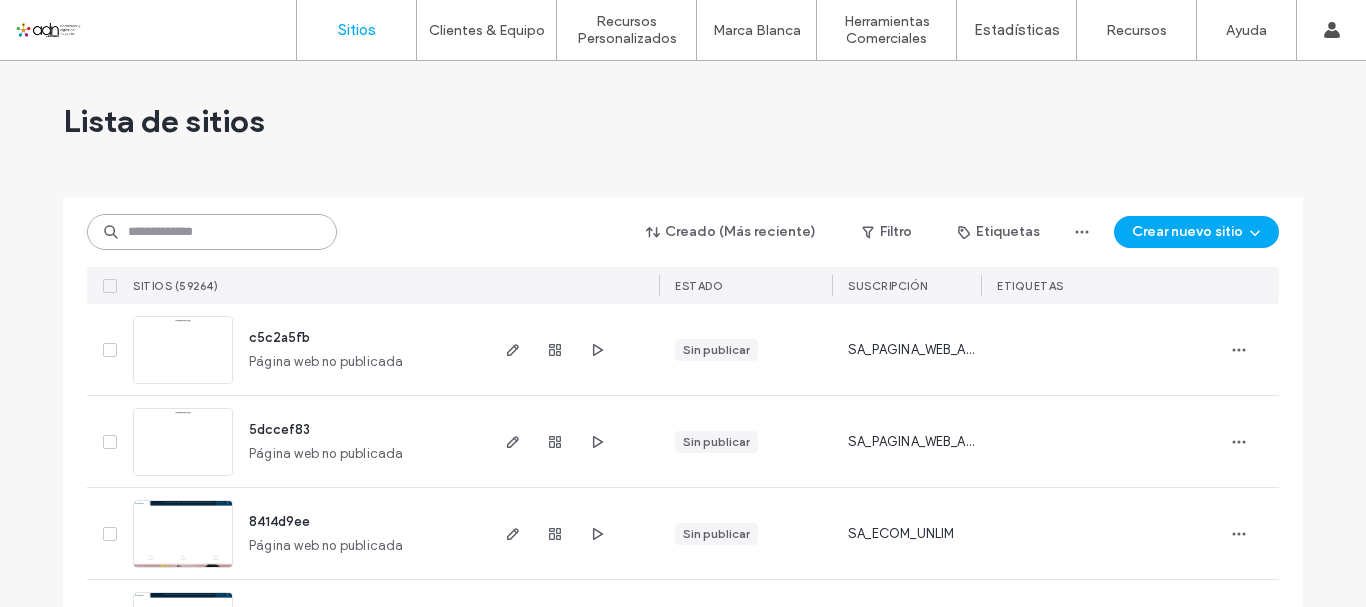 click at bounding box center (212, 232) 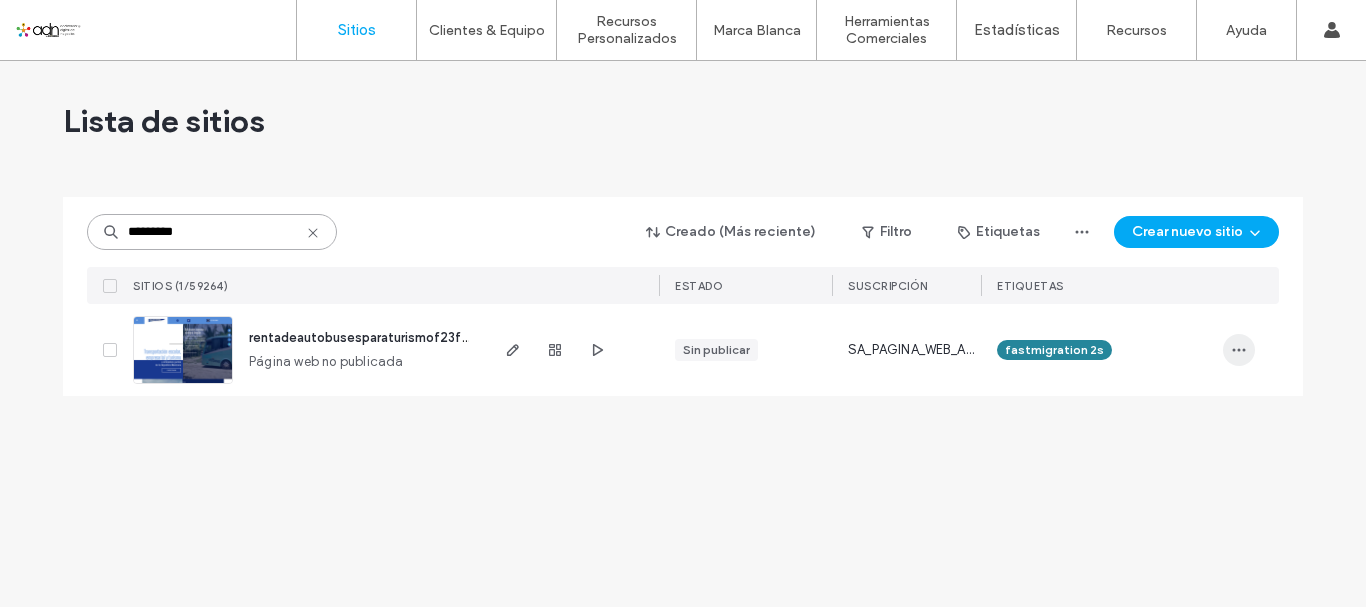 type on "*********" 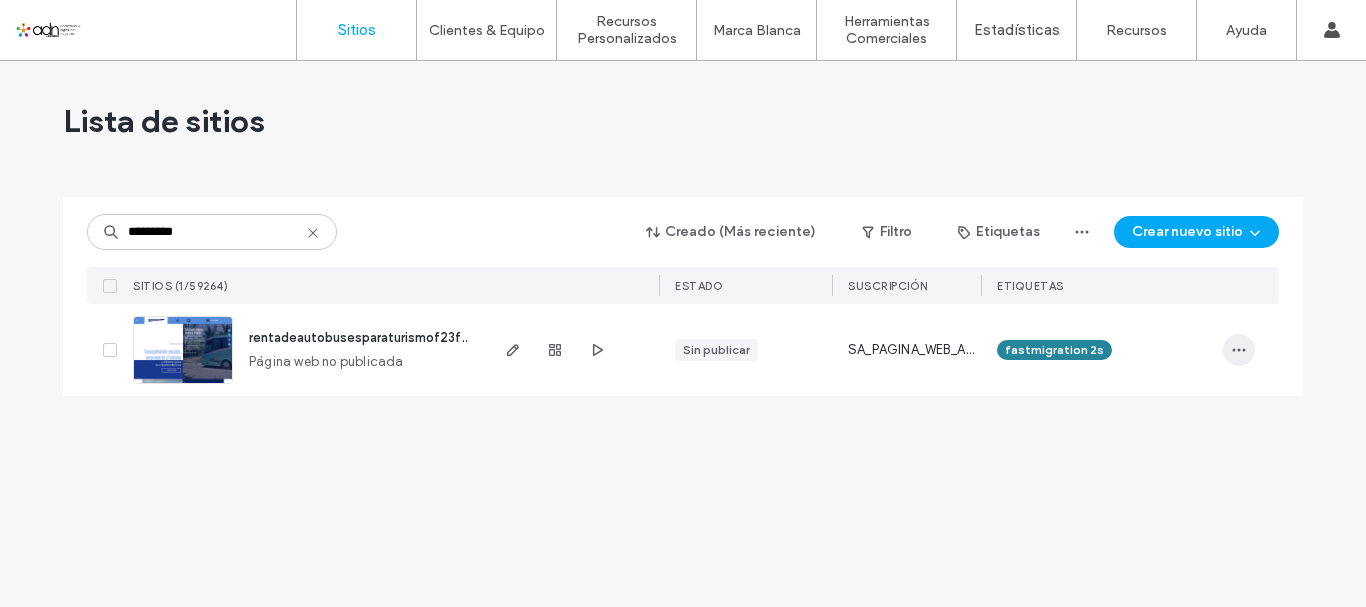 click 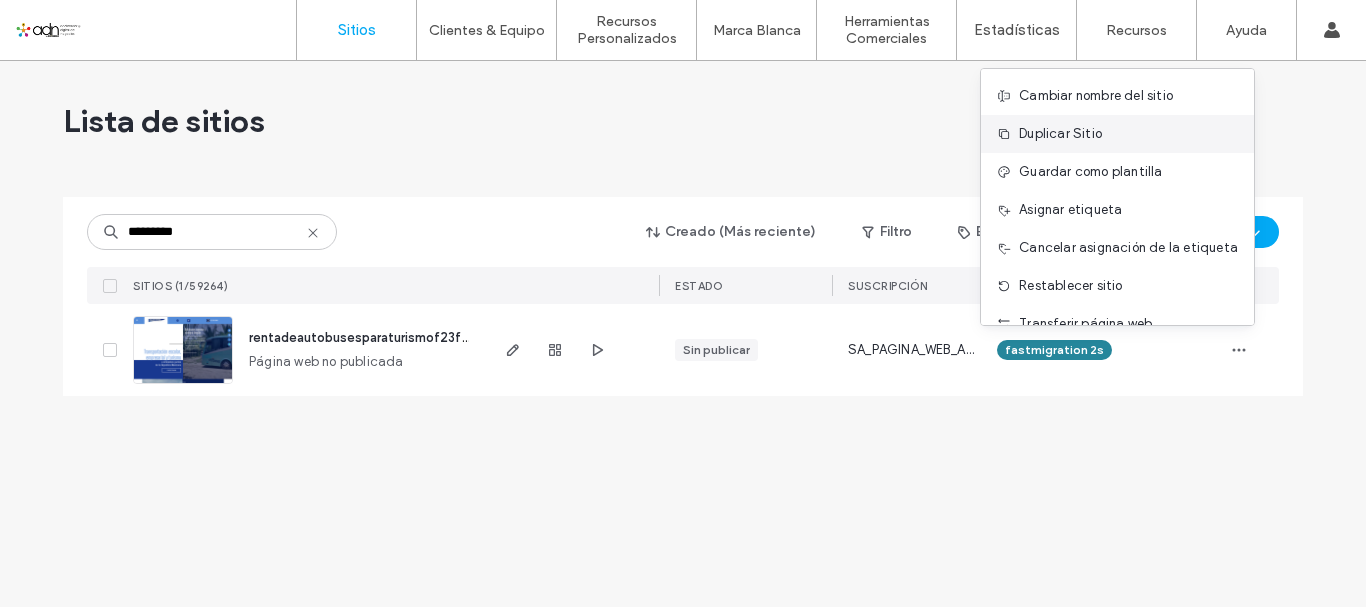 click on "Duplicar Sitio" at bounding box center [1060, 134] 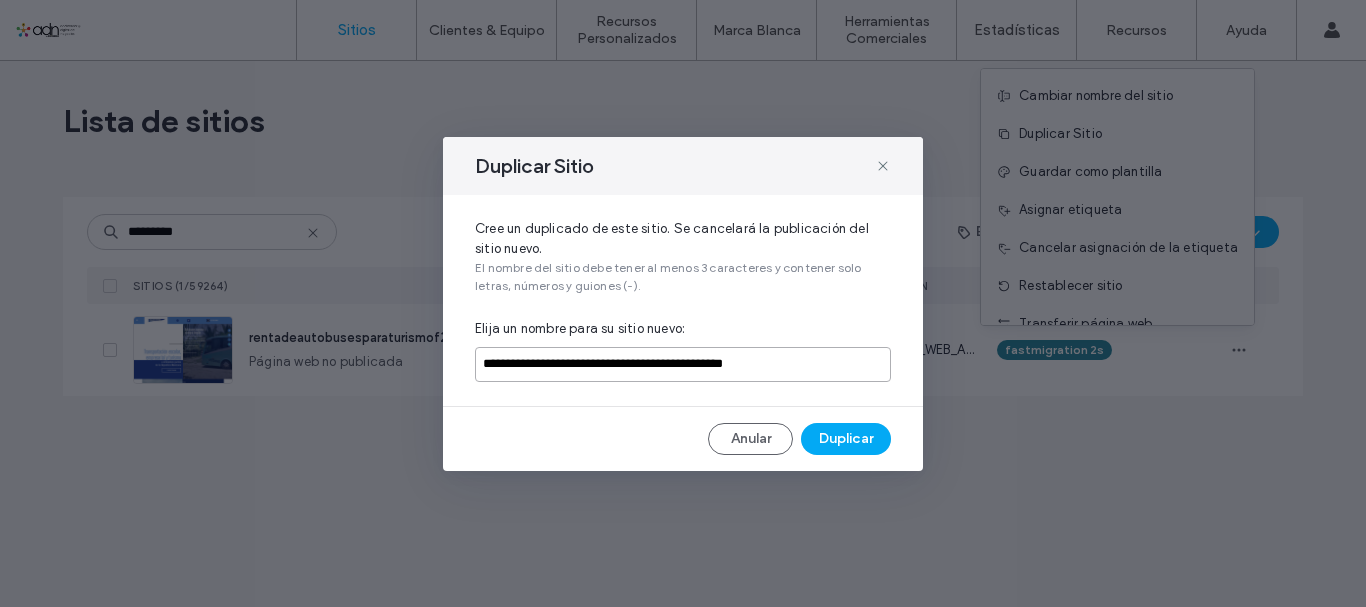 drag, startPoint x: 824, startPoint y: 362, endPoint x: 429, endPoint y: 376, distance: 395.24802 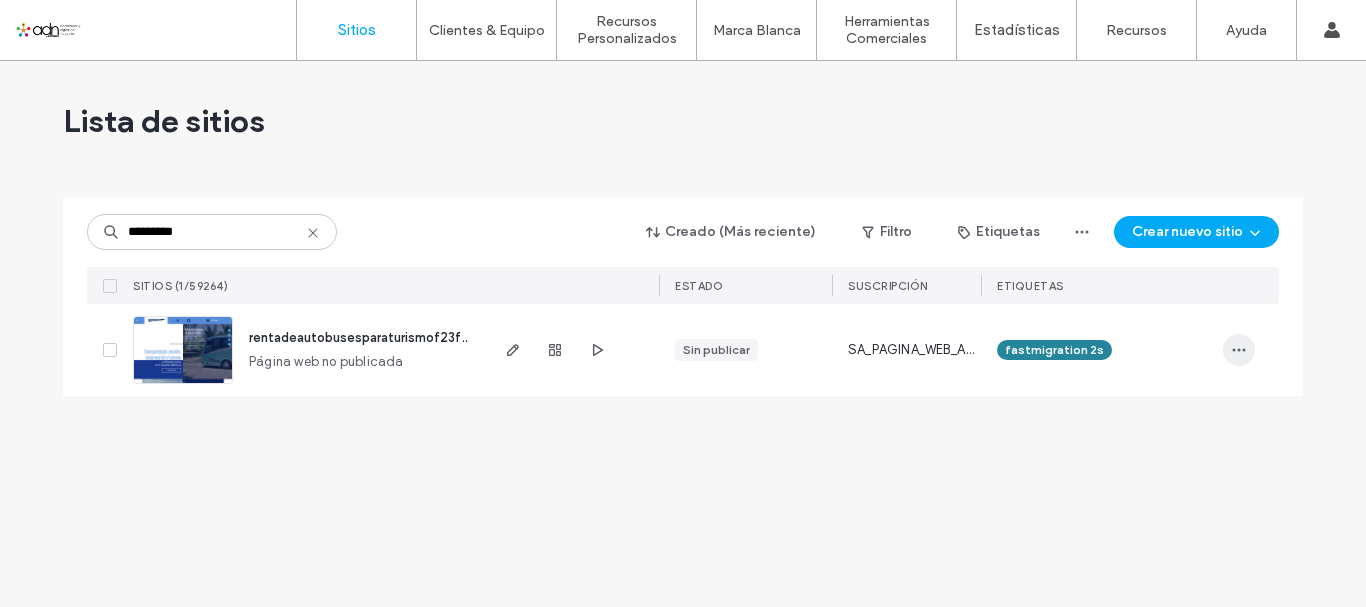 click 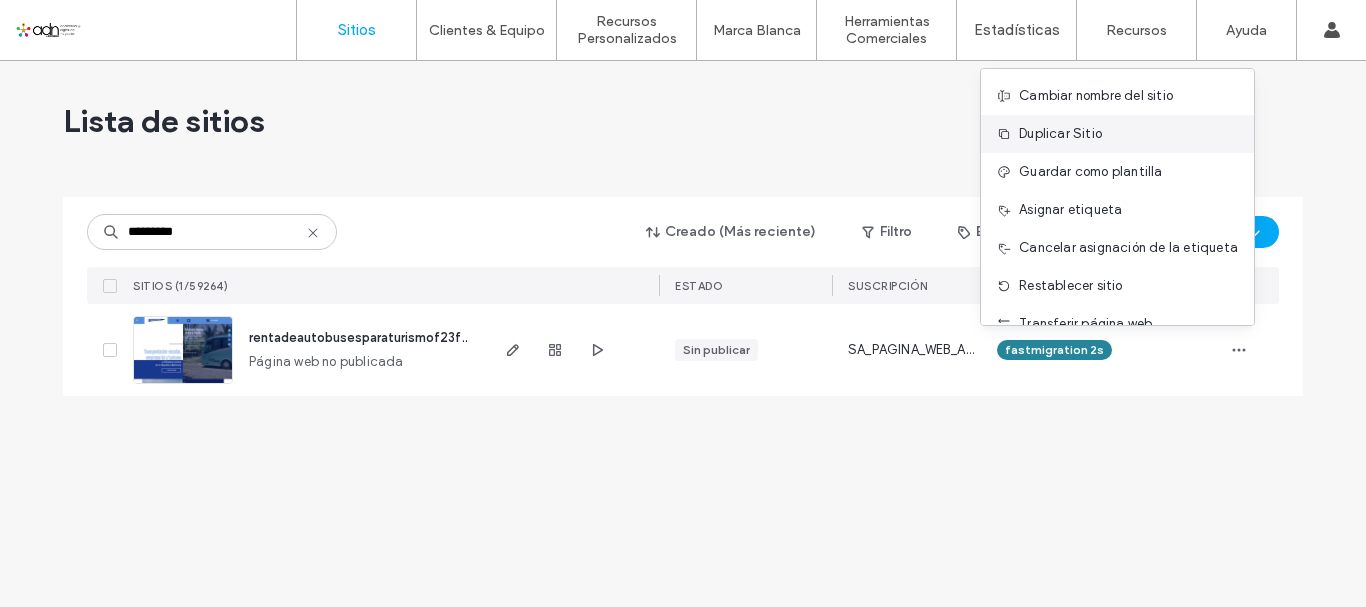 click on "Duplicar Sitio" at bounding box center [1060, 134] 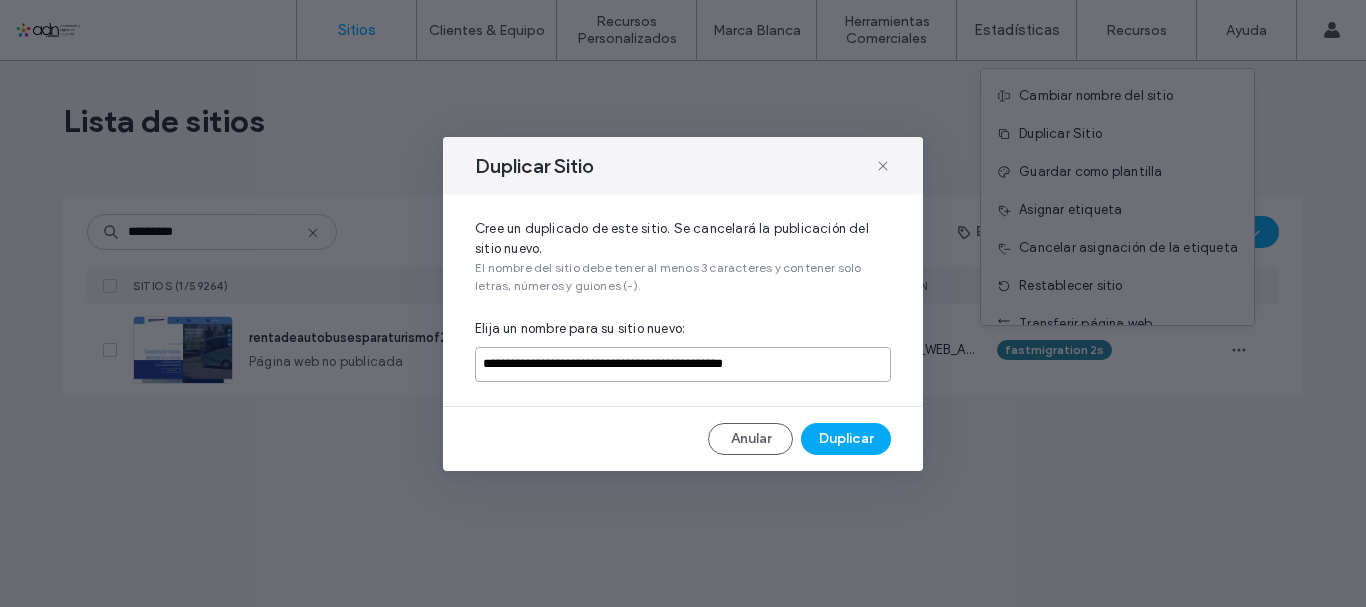 click on "**********" at bounding box center [683, 364] 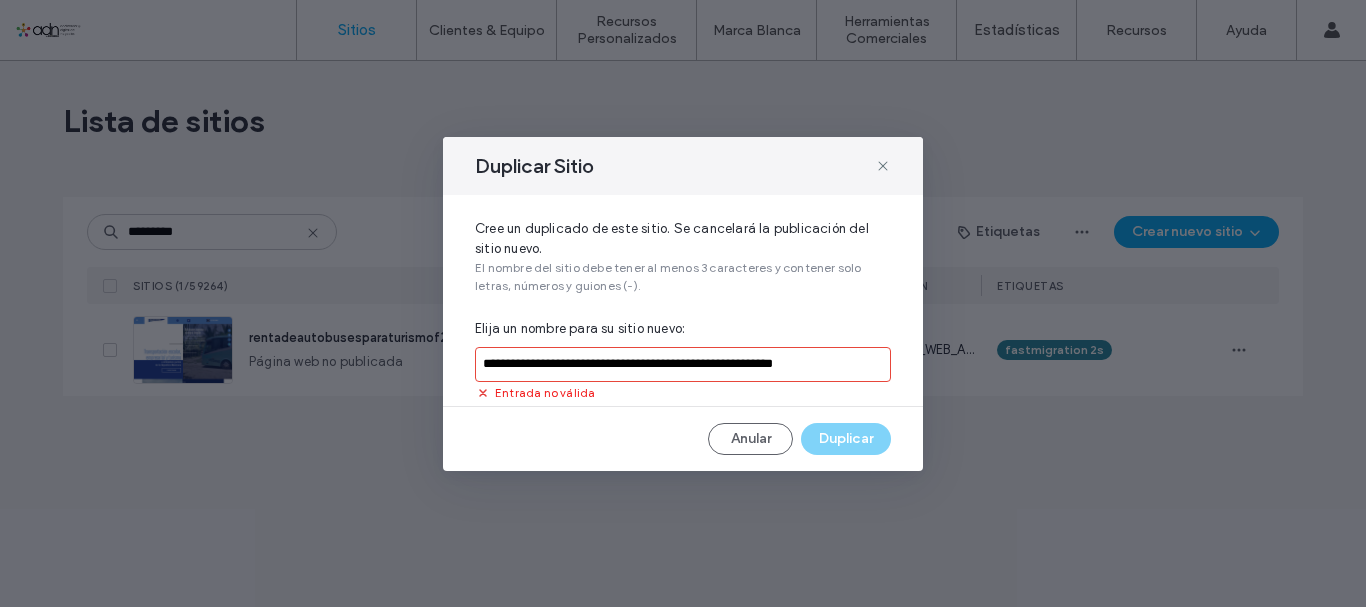 paste on "*********" 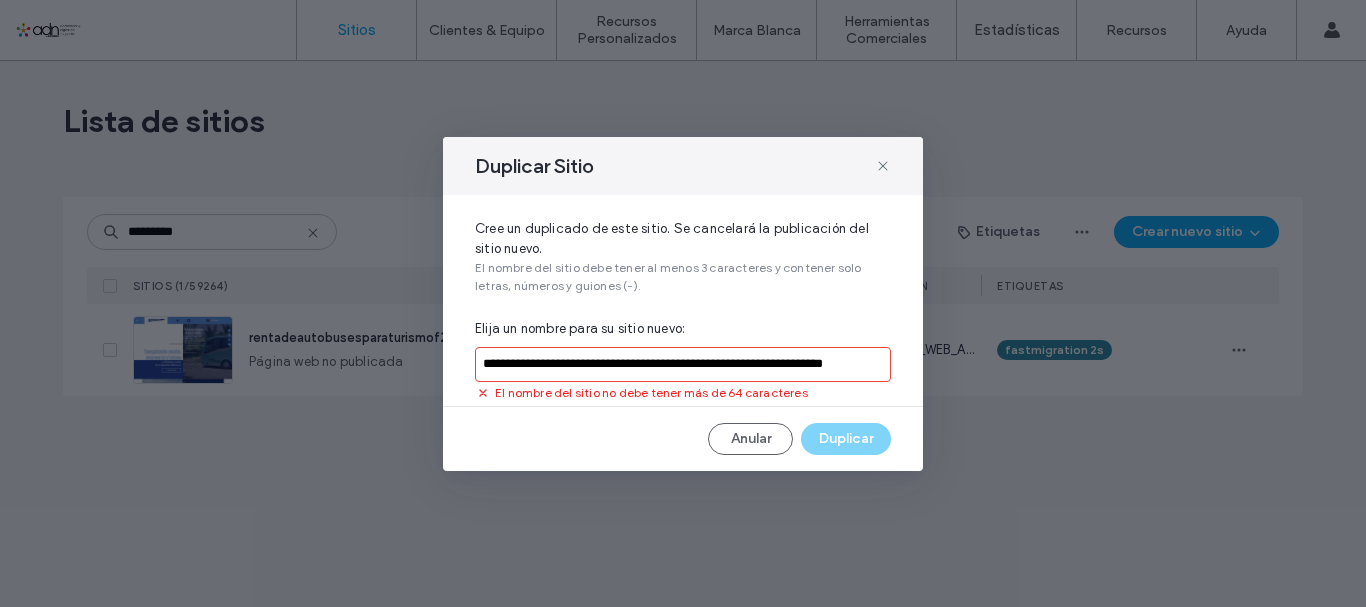 scroll, scrollTop: 0, scrollLeft: 64, axis: horizontal 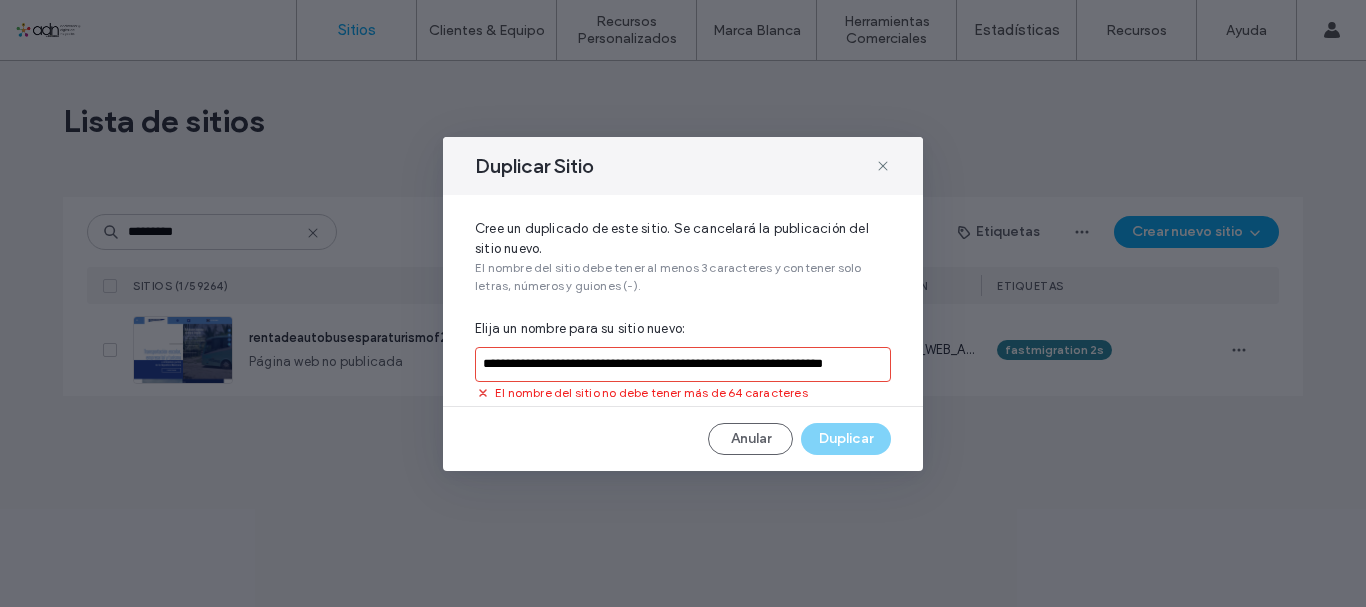 click on "**********" at bounding box center [683, 364] 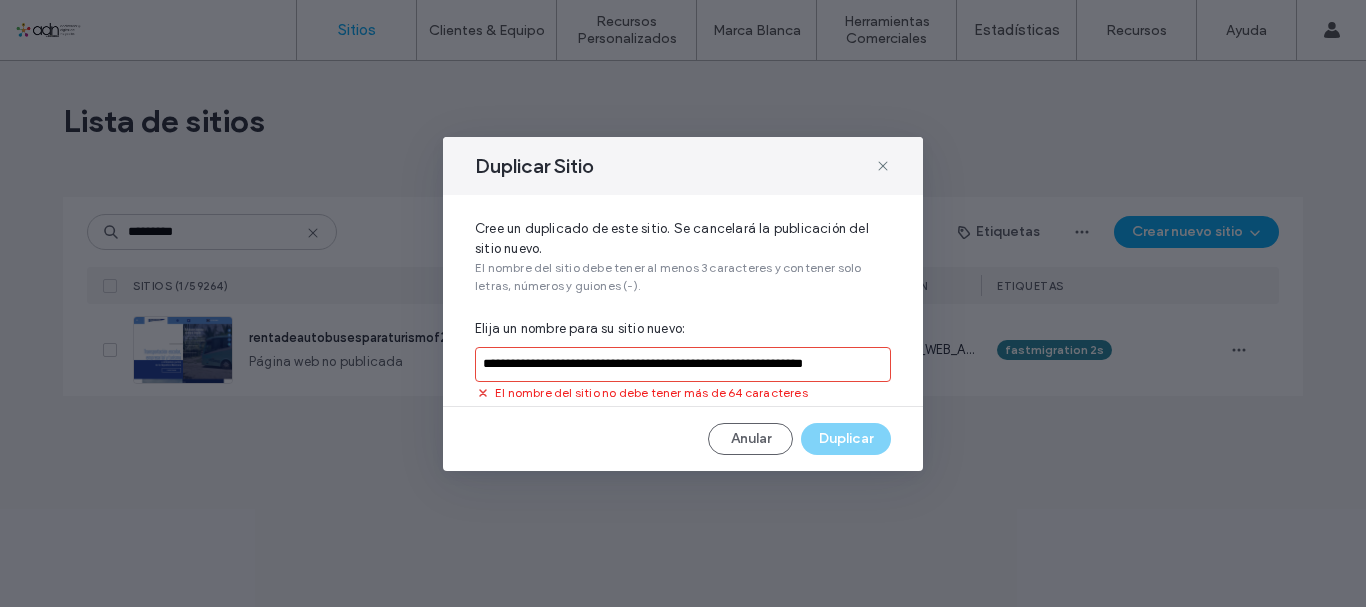 scroll, scrollTop: 0, scrollLeft: 0, axis: both 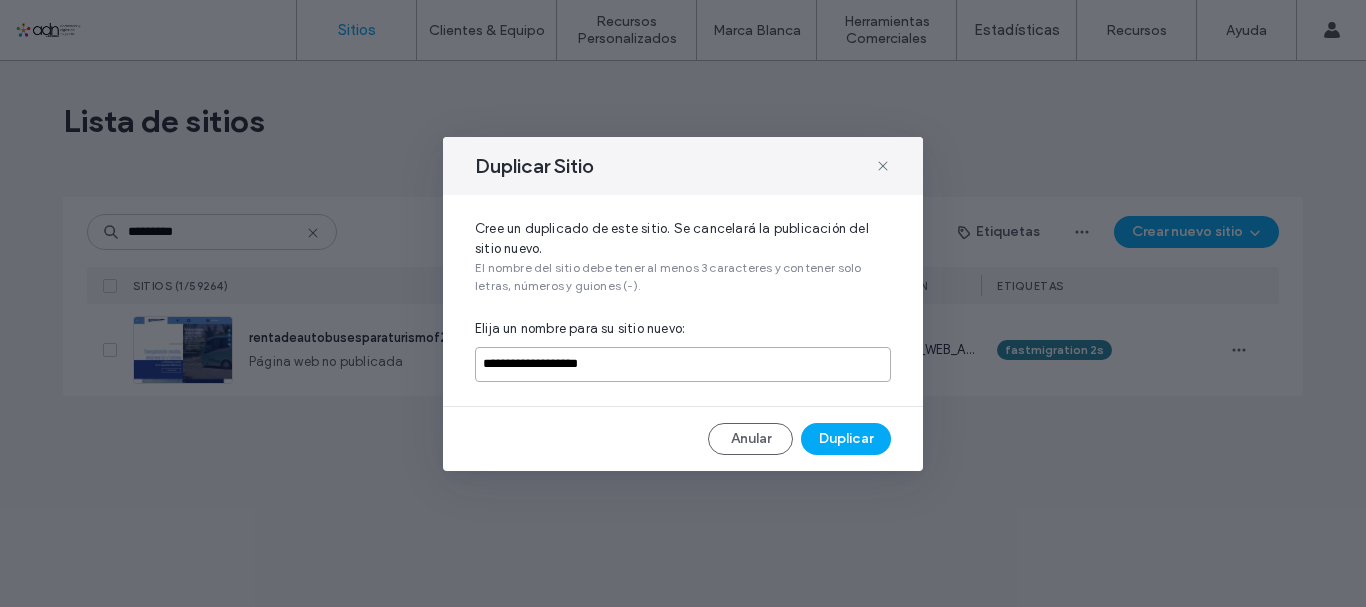 click on "**********" at bounding box center [683, 364] 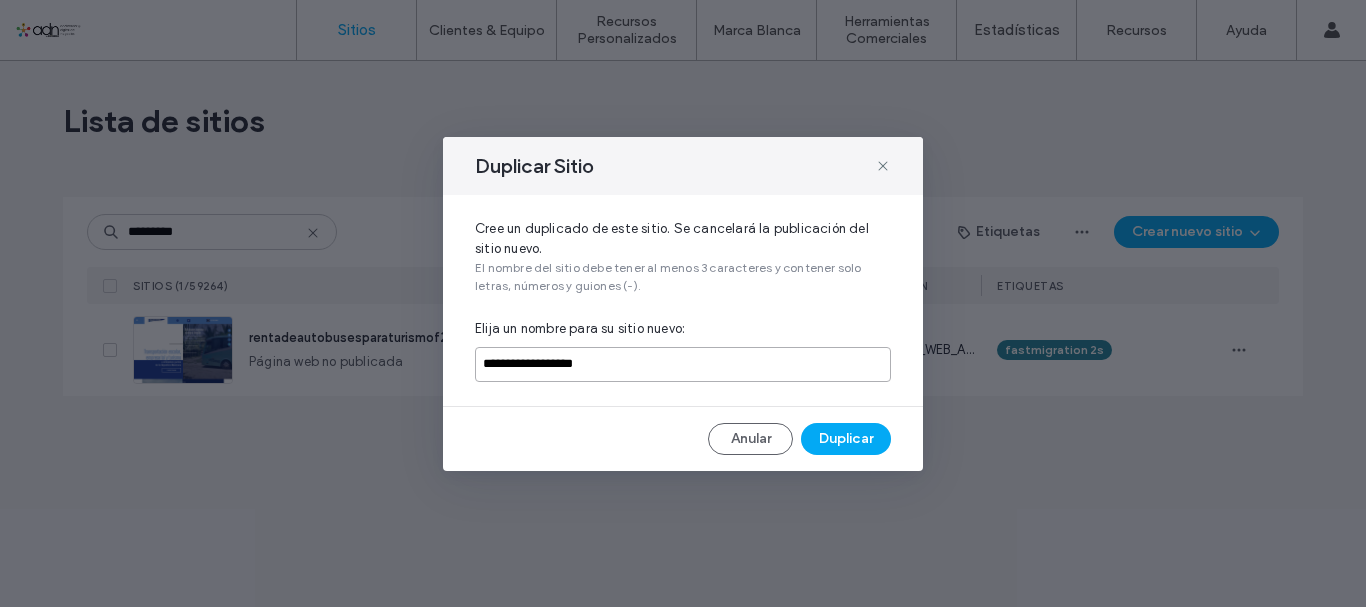drag, startPoint x: 673, startPoint y: 361, endPoint x: 438, endPoint y: 357, distance: 235.03404 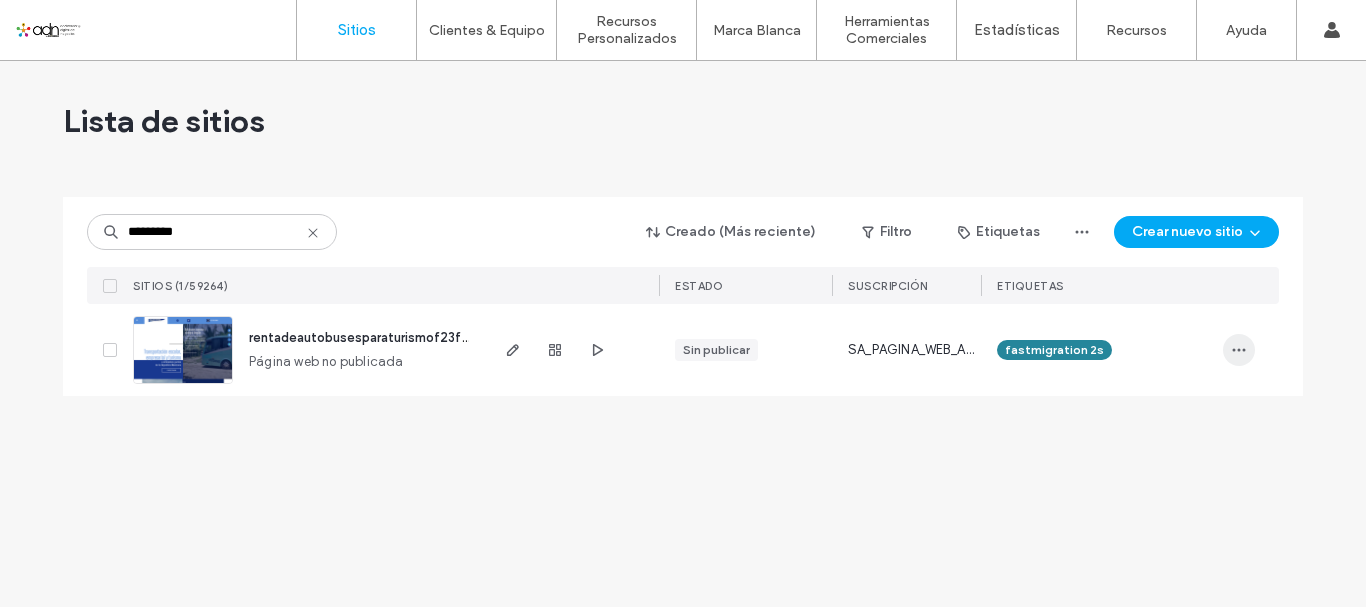 click 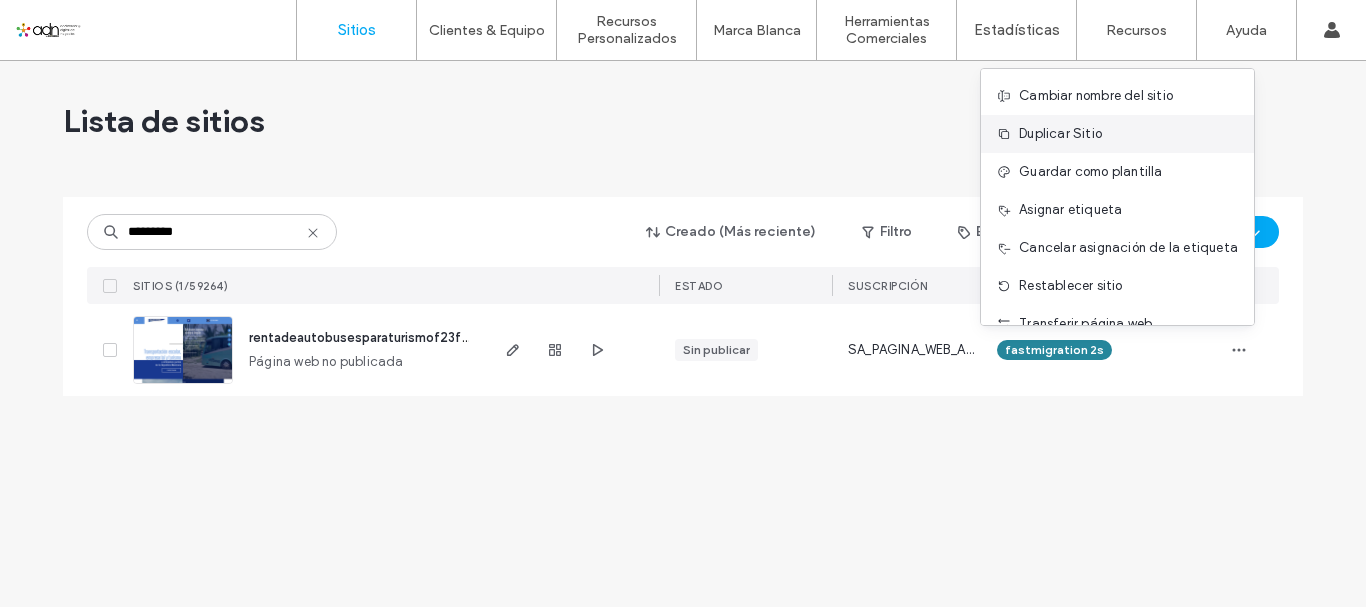 click on "Duplicar Sitio" at bounding box center (1060, 134) 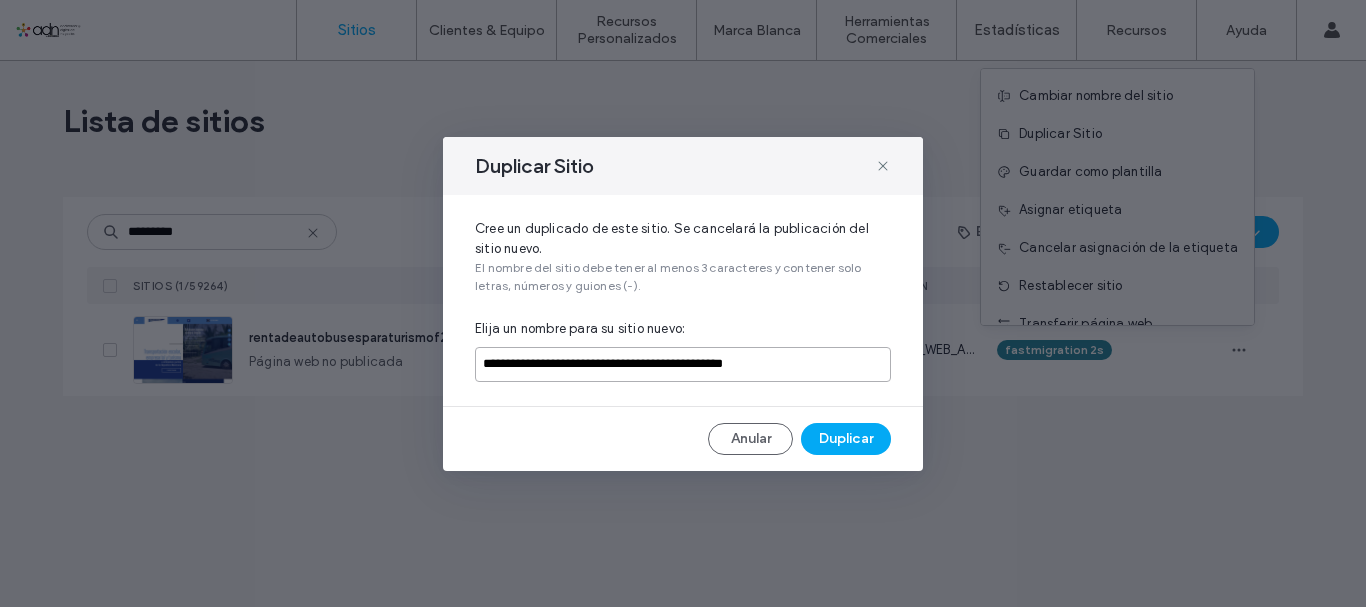drag, startPoint x: 830, startPoint y: 369, endPoint x: 383, endPoint y: 353, distance: 447.28625 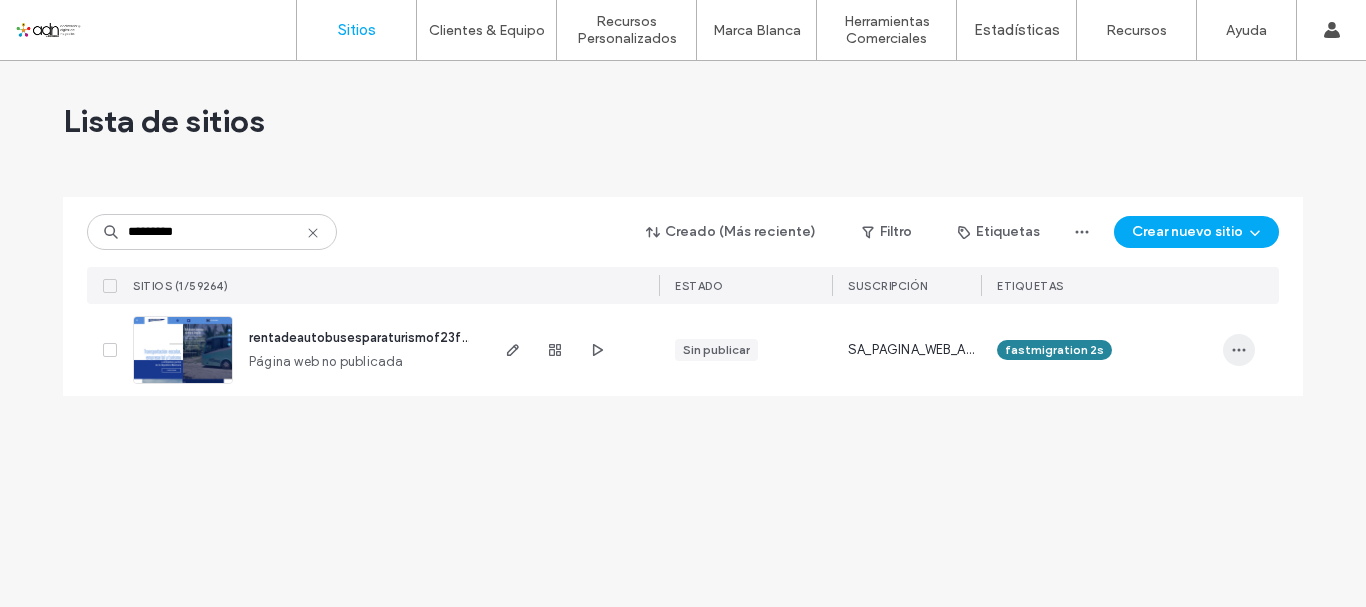 click 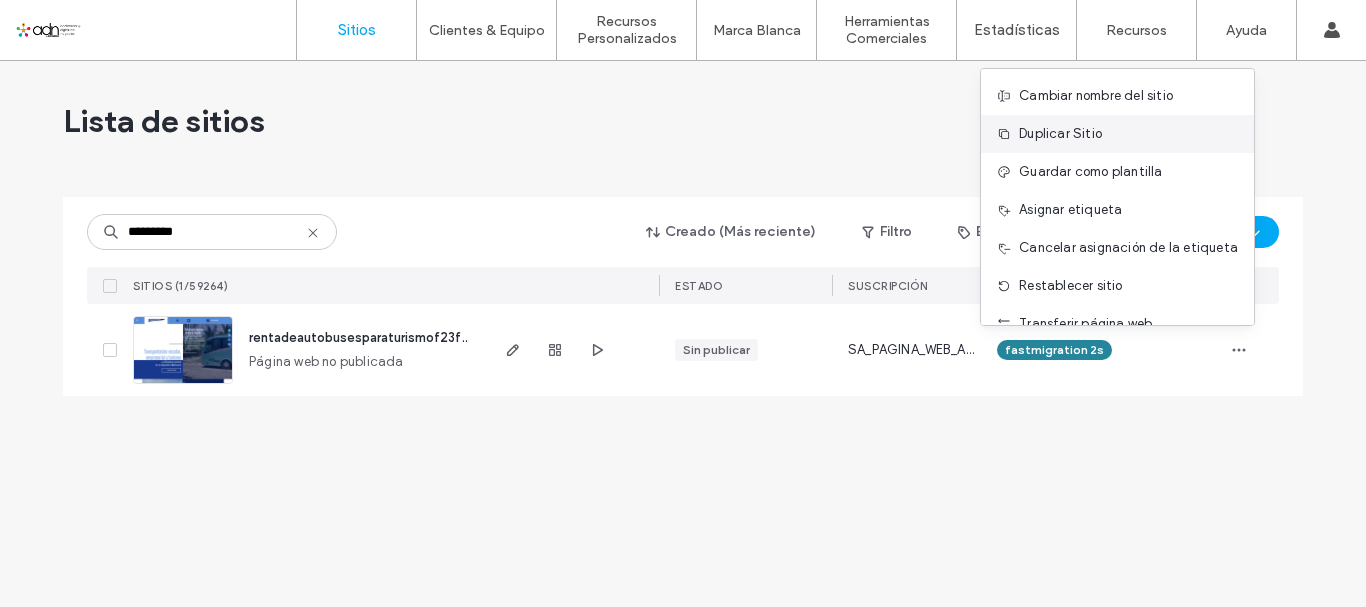 click on "Duplicar Sitio" at bounding box center (1060, 134) 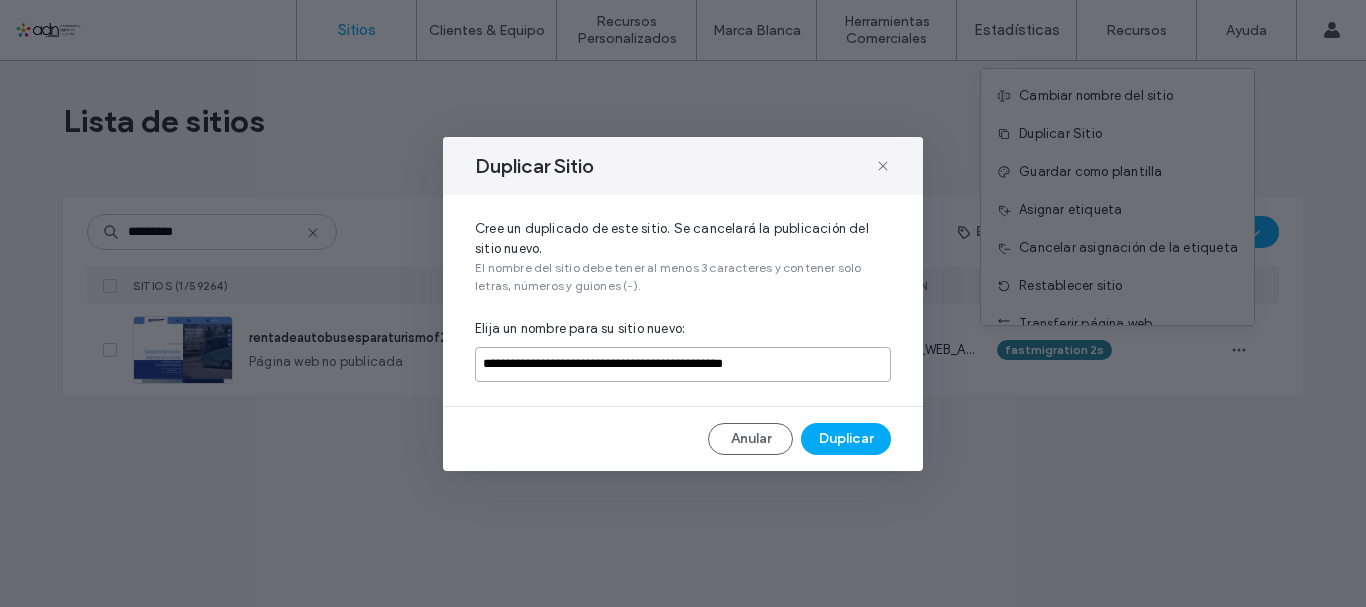 drag, startPoint x: 823, startPoint y: 367, endPoint x: 311, endPoint y: 374, distance: 512.04785 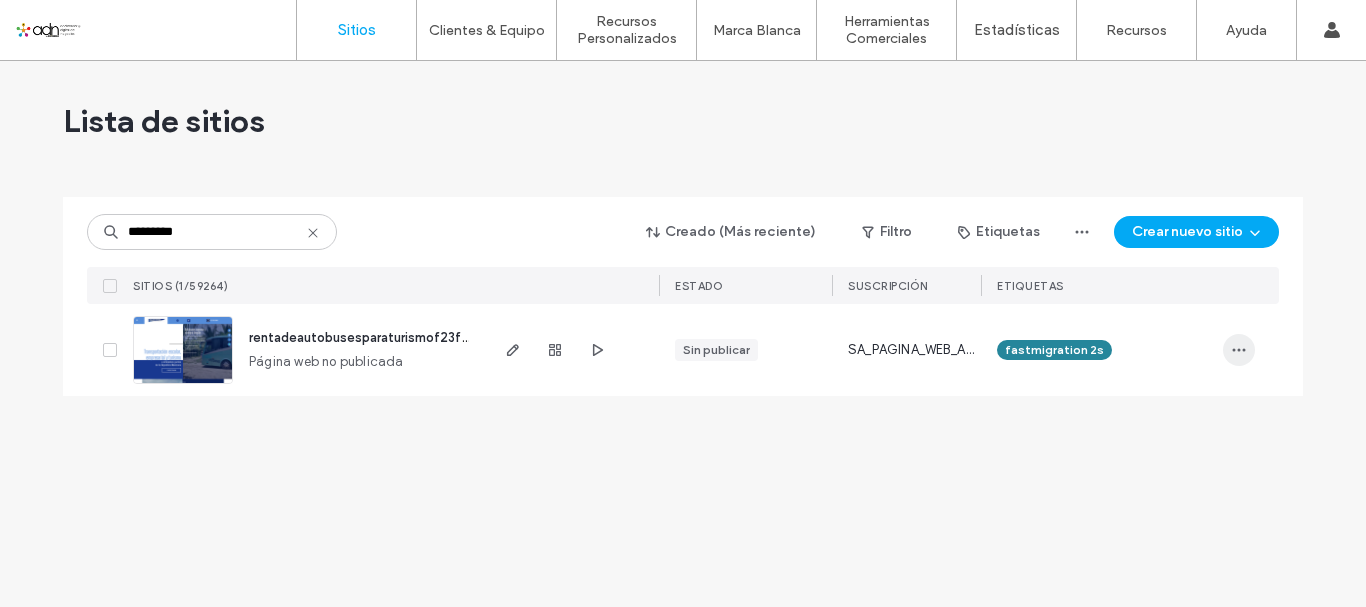 click 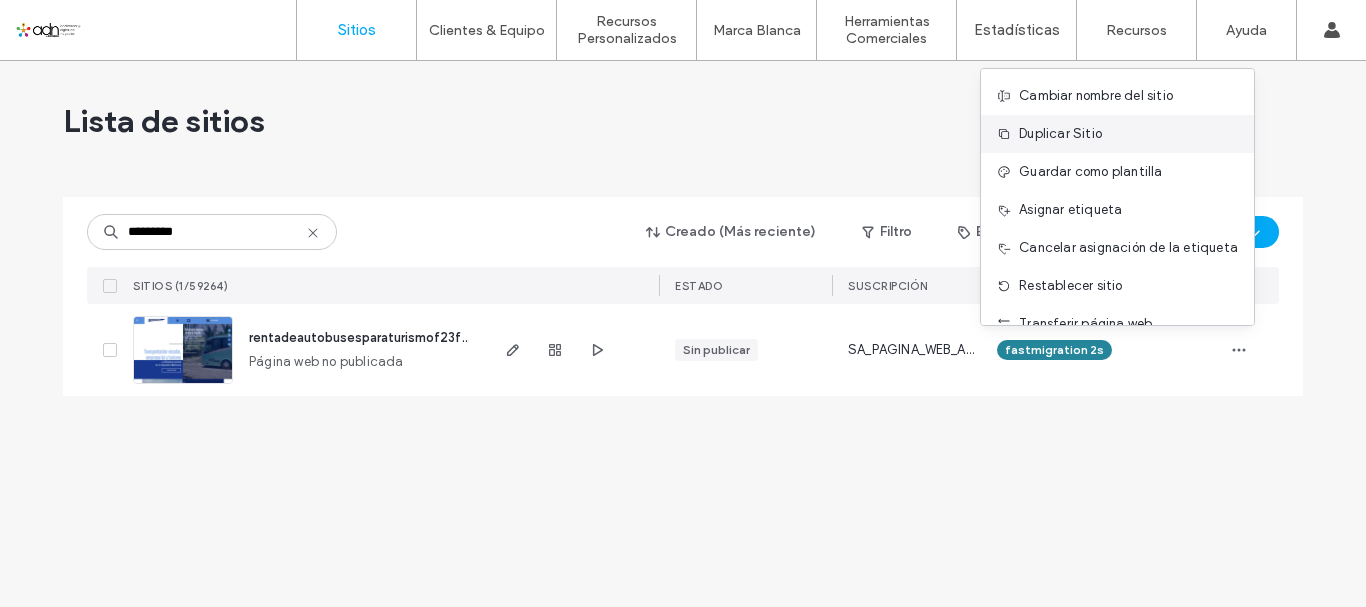 click on "Duplicar Sitio" at bounding box center [1060, 134] 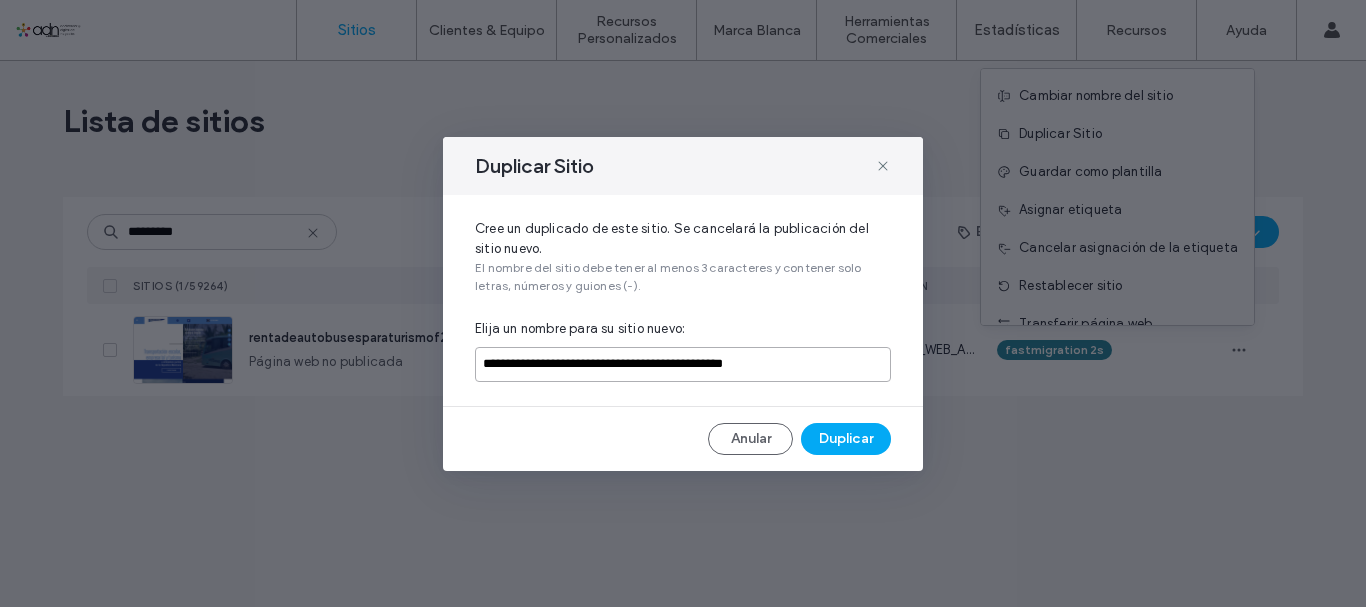 drag, startPoint x: 817, startPoint y: 361, endPoint x: 591, endPoint y: 367, distance: 226.07964 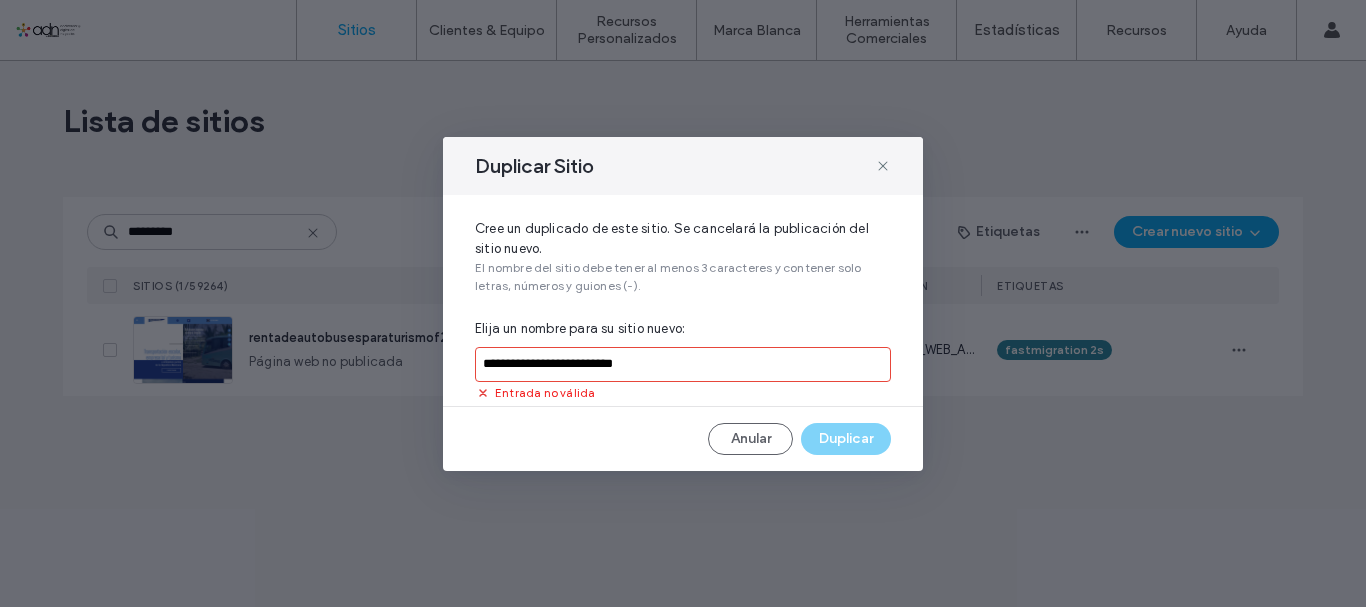 paste on "*********" 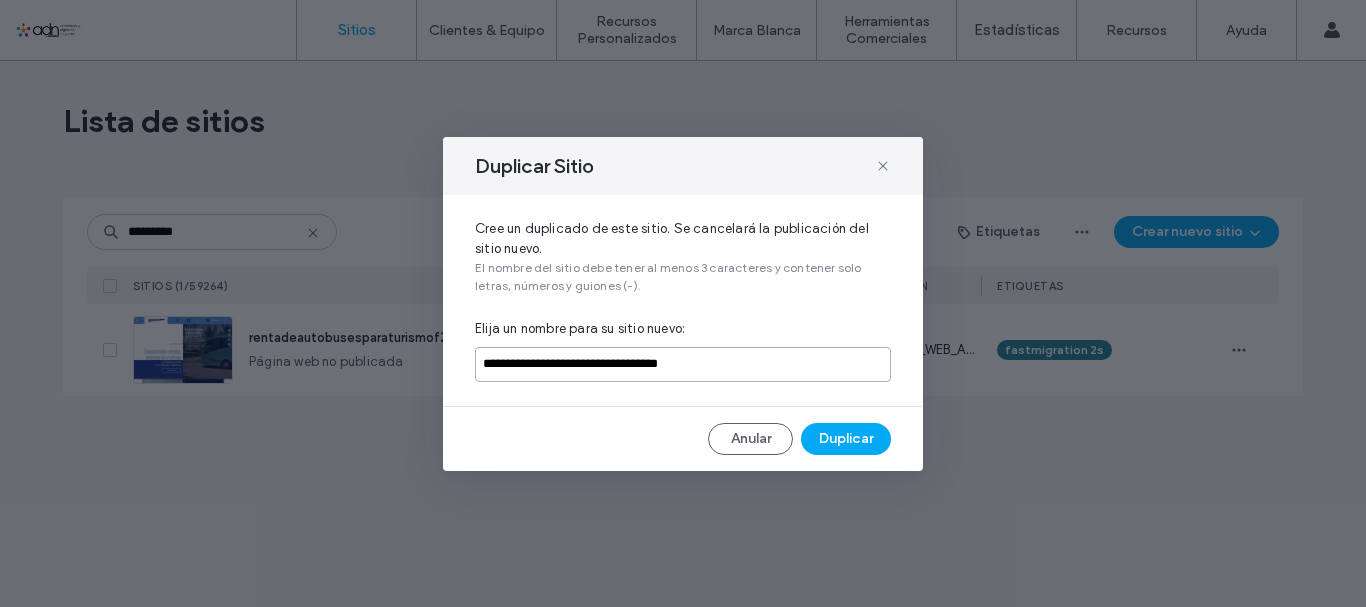 click on "**********" at bounding box center (683, 364) 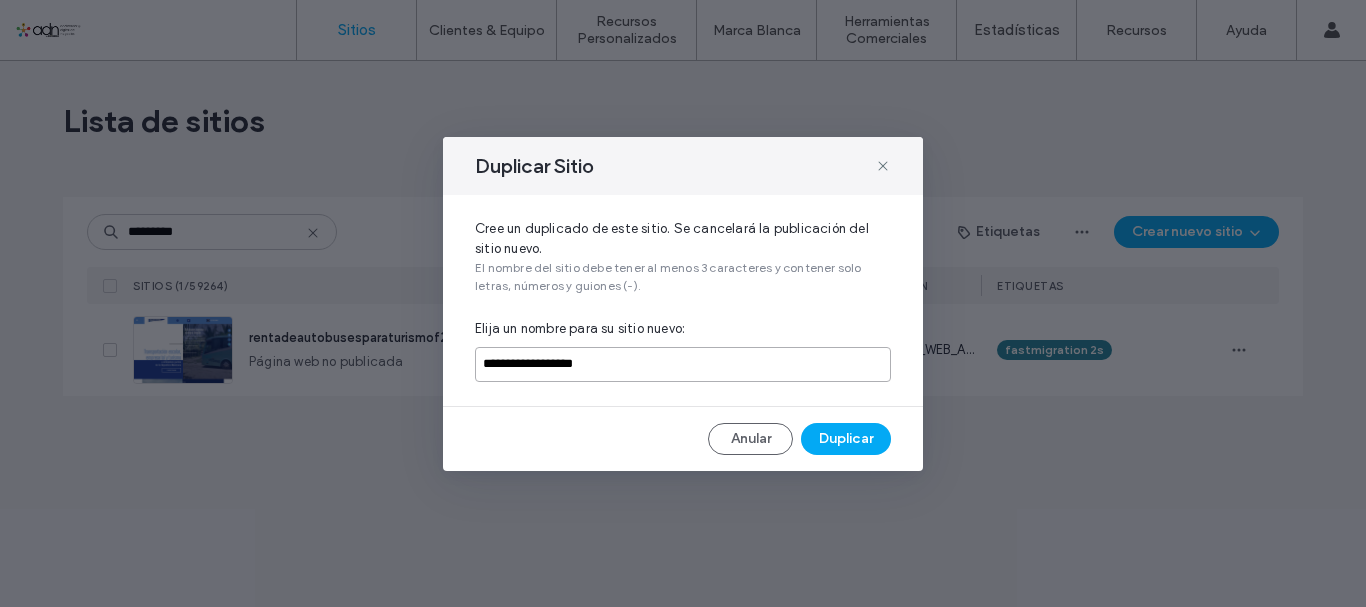 click on "**********" at bounding box center (683, 364) 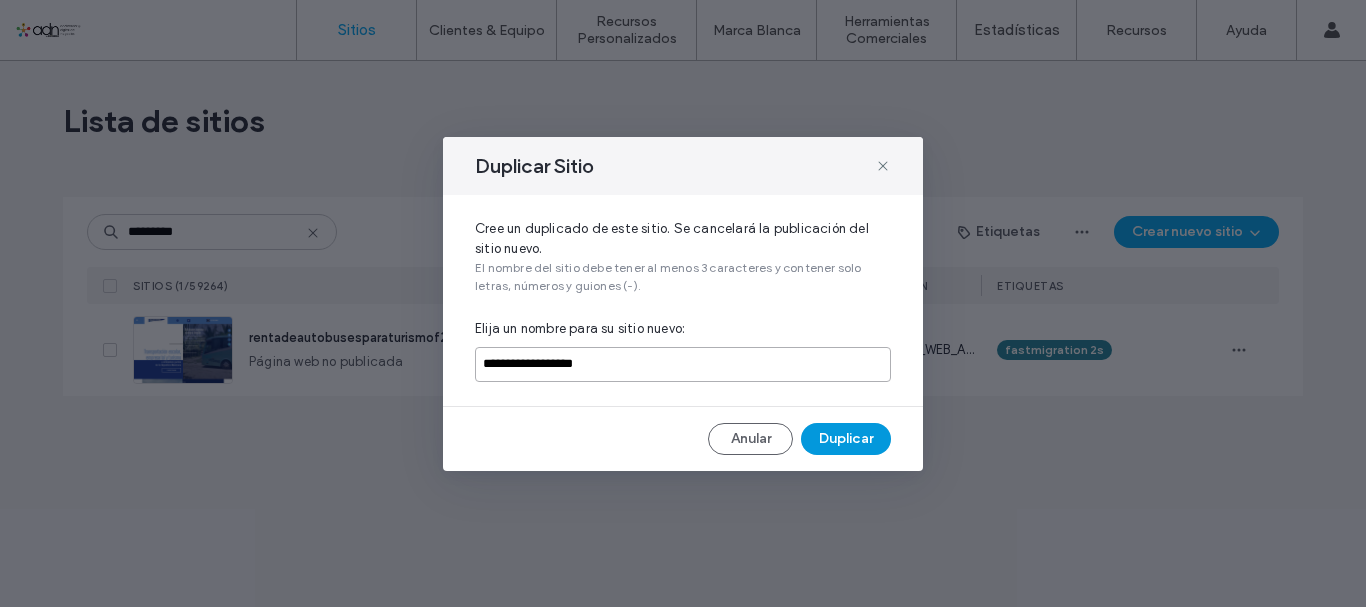 type on "**********" 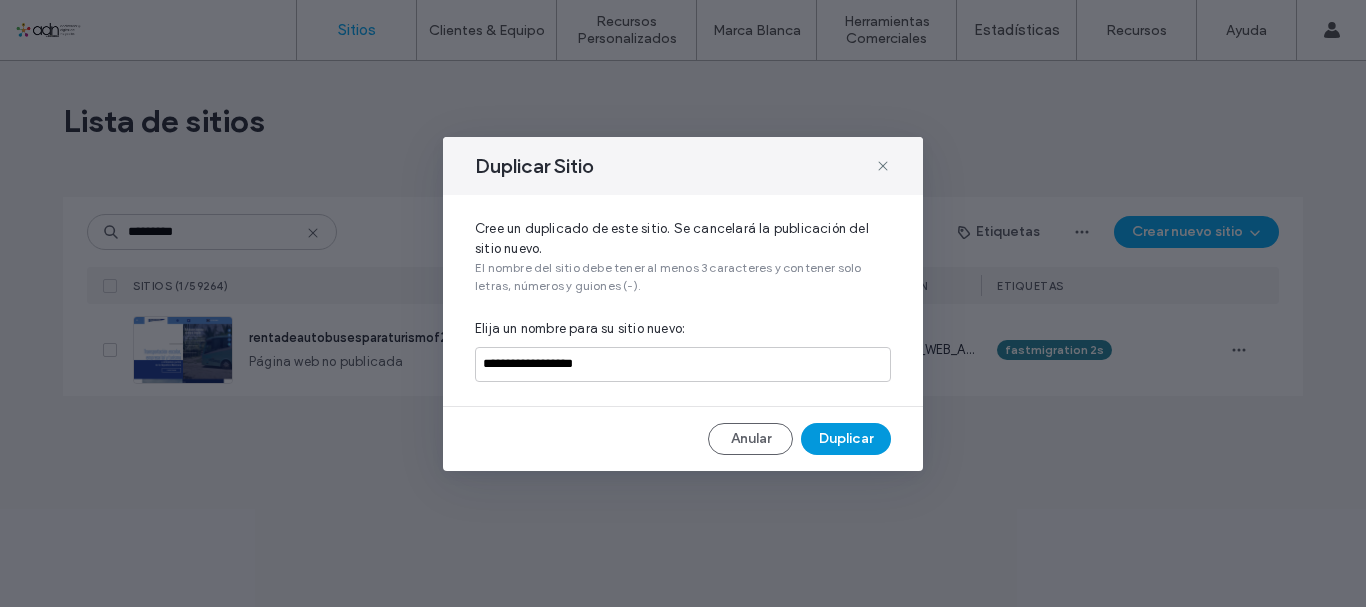 click on "Duplicar" at bounding box center [846, 439] 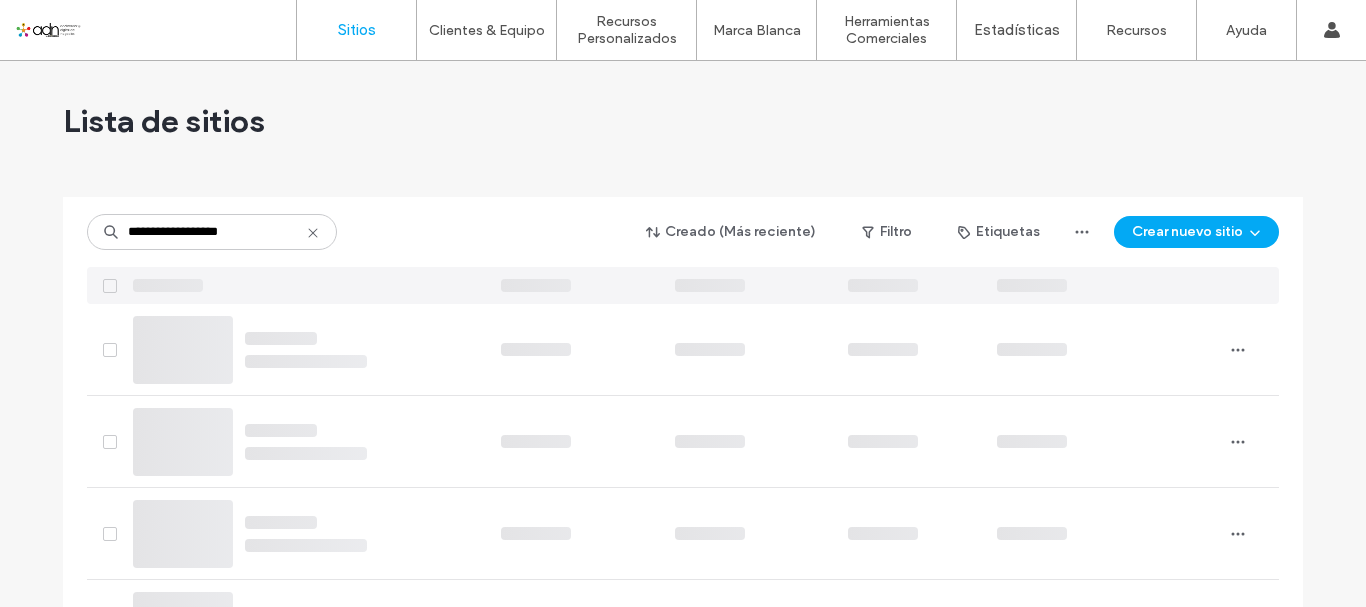scroll, scrollTop: 0, scrollLeft: 0, axis: both 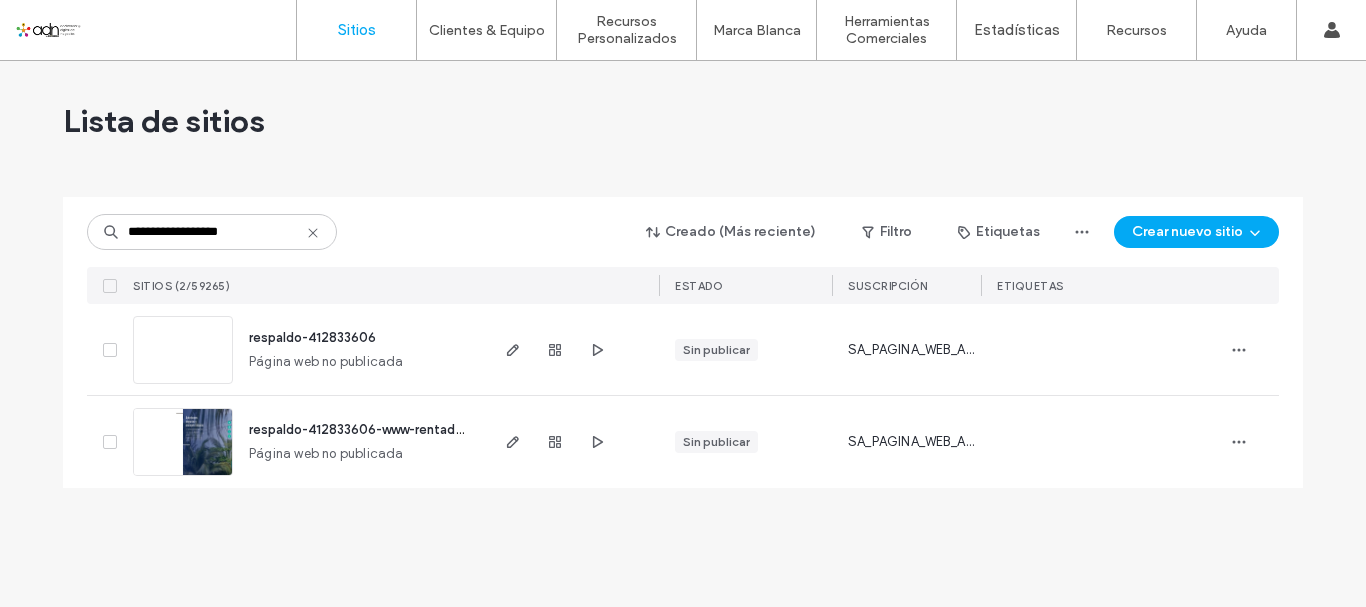 type on "**********" 